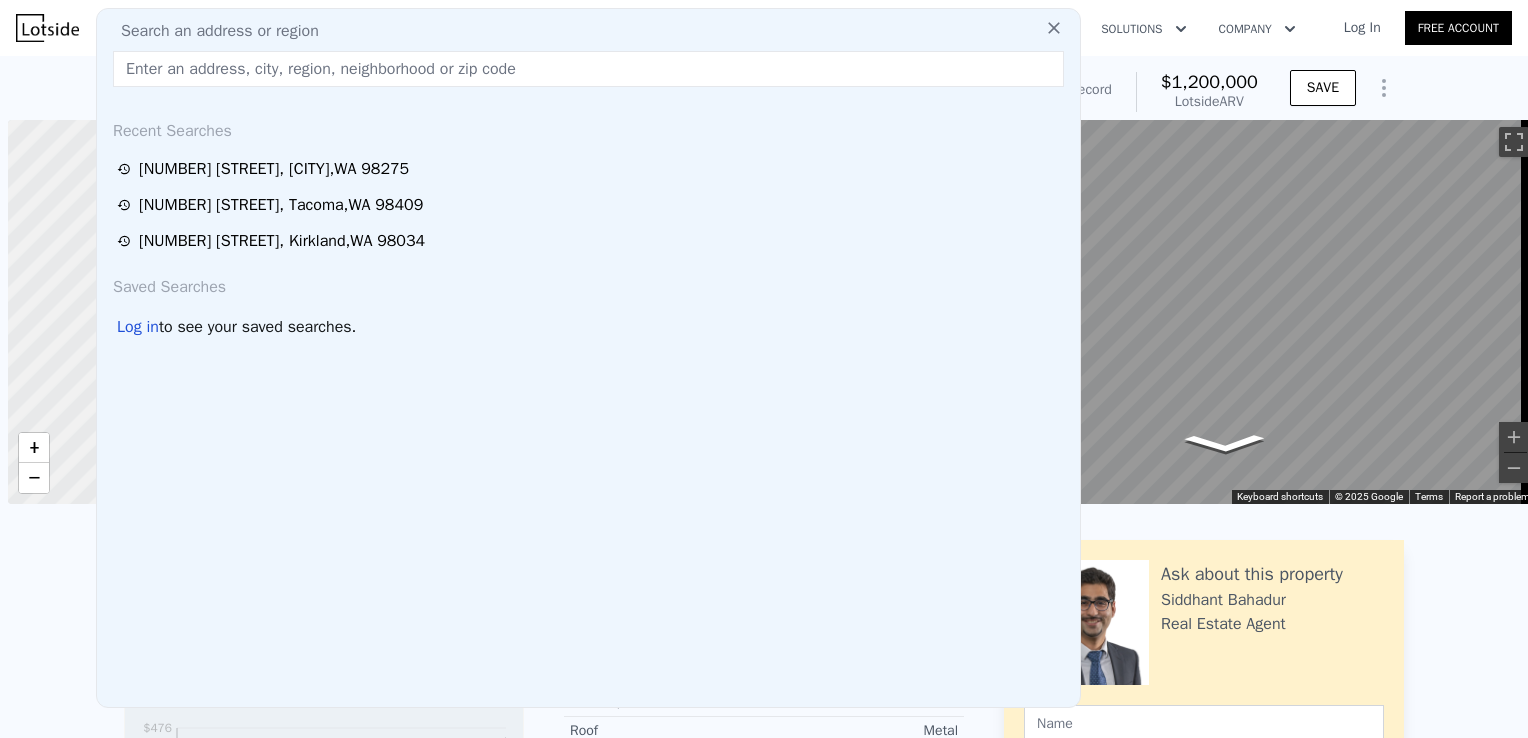 scroll, scrollTop: 0, scrollLeft: 0, axis: both 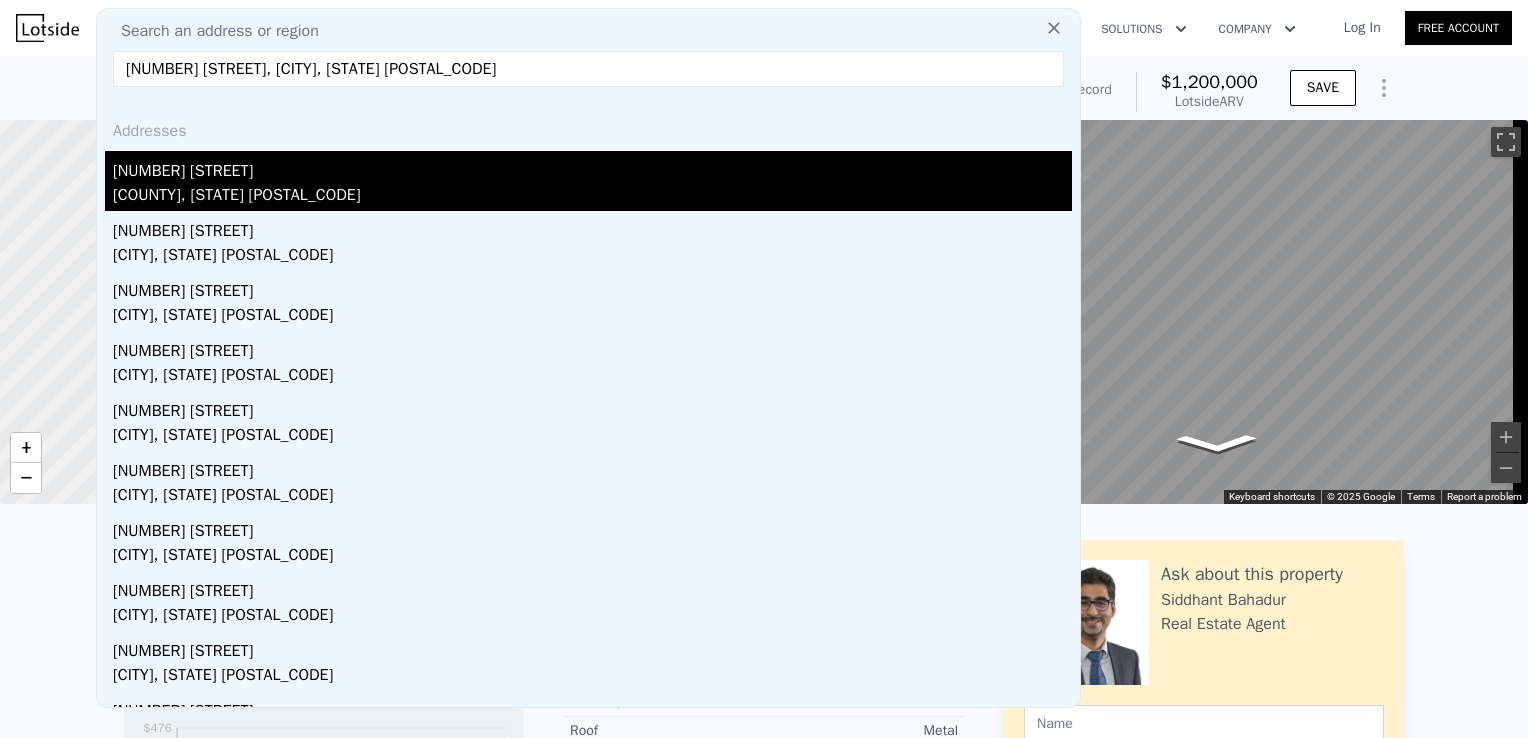 type on "11006 6th Ave W, Everett, WA 98204" 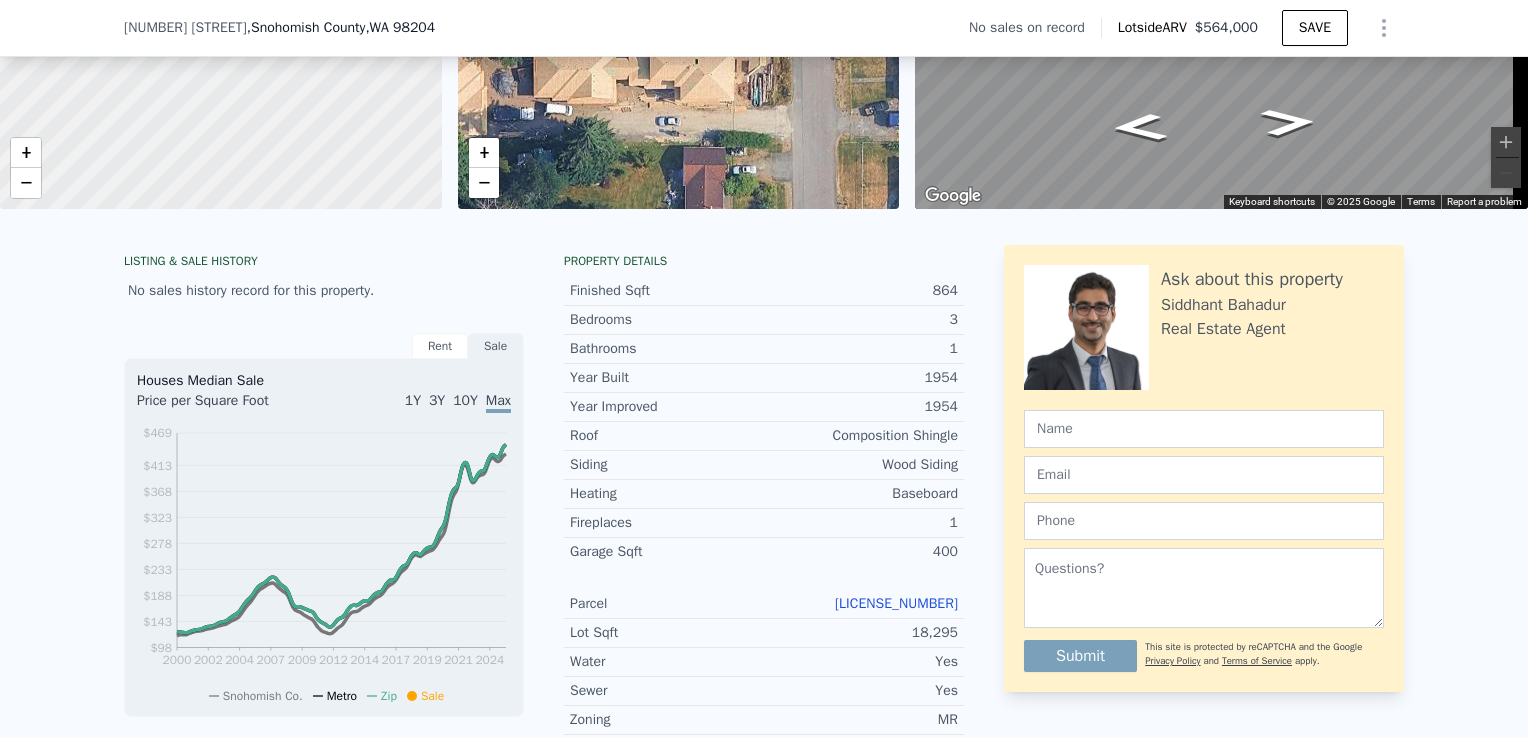 scroll, scrollTop: 288, scrollLeft: 0, axis: vertical 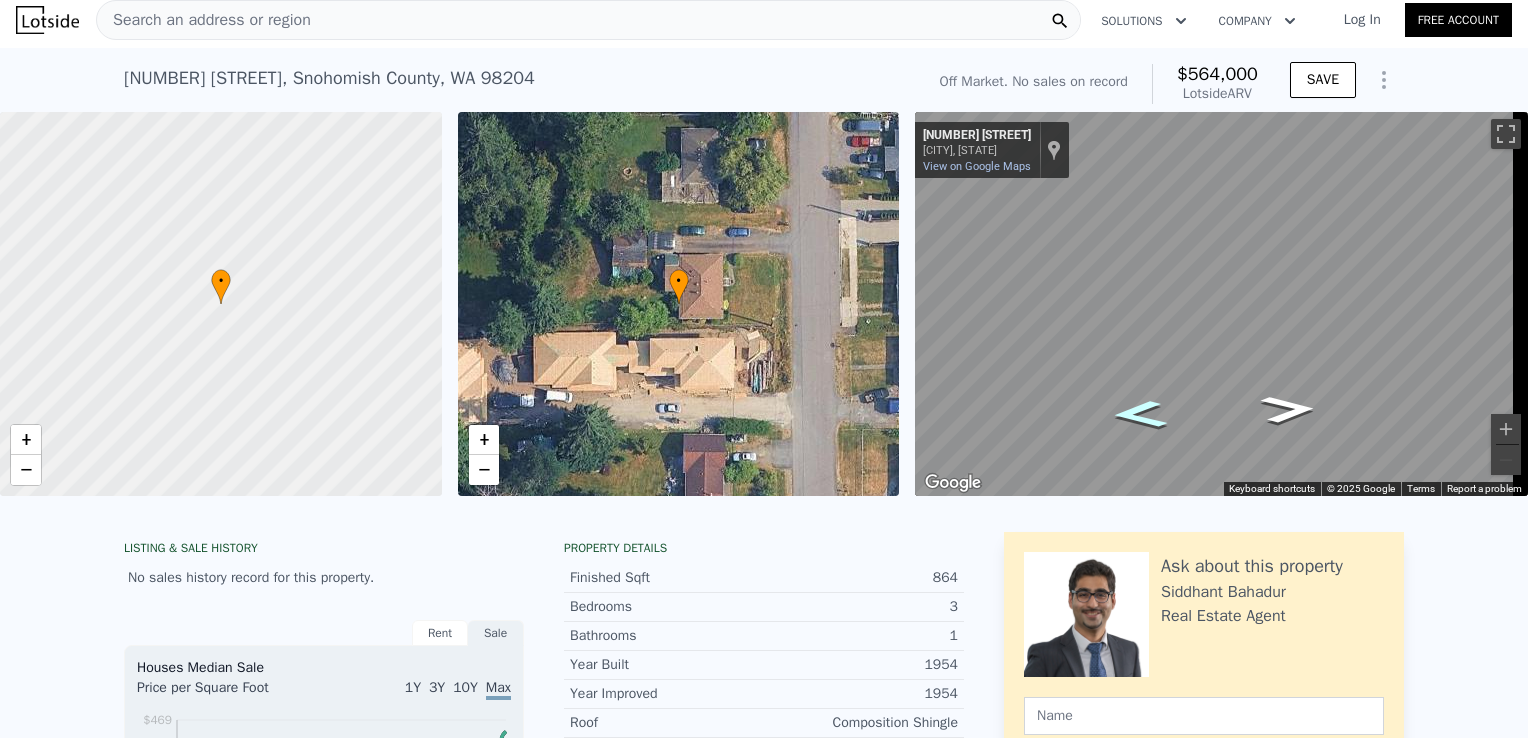 click 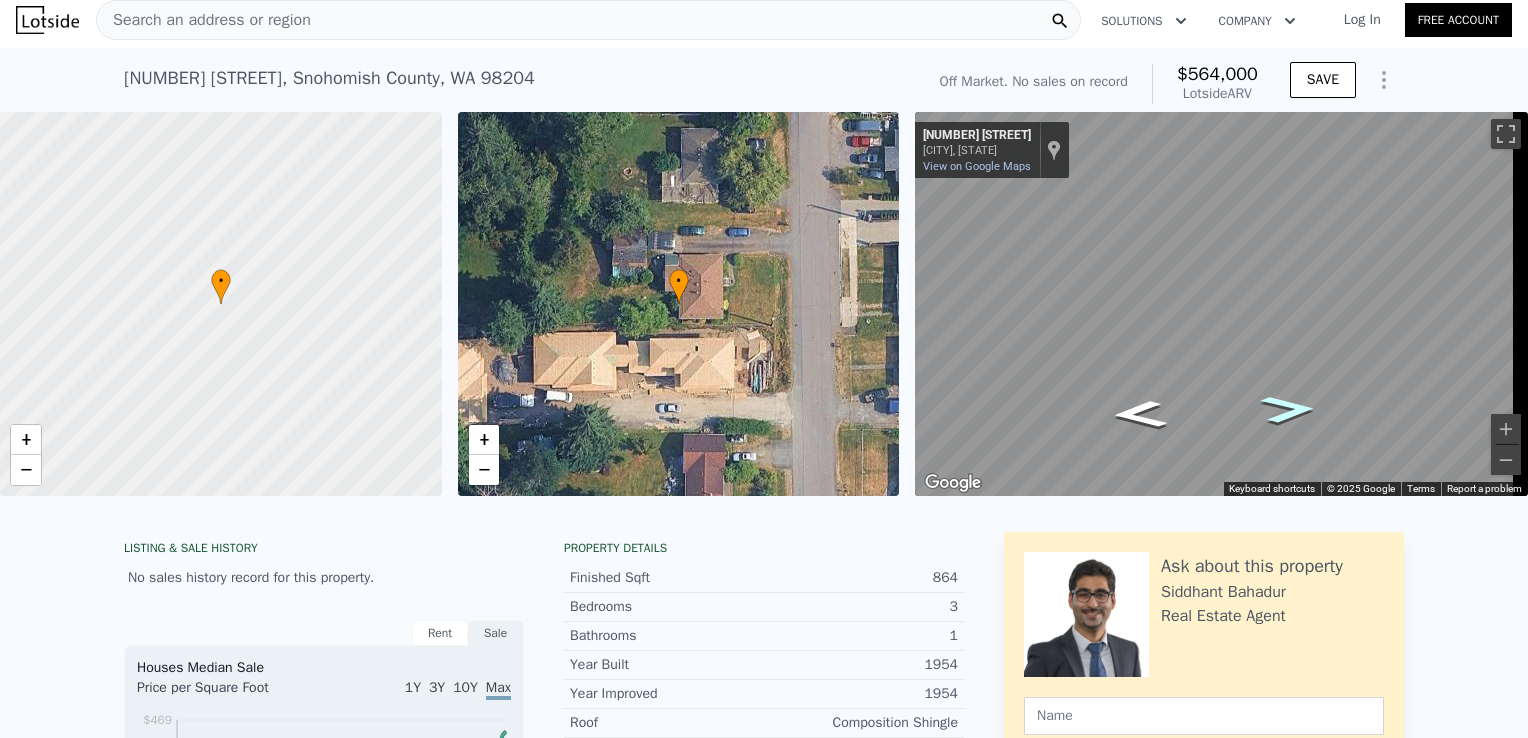 click 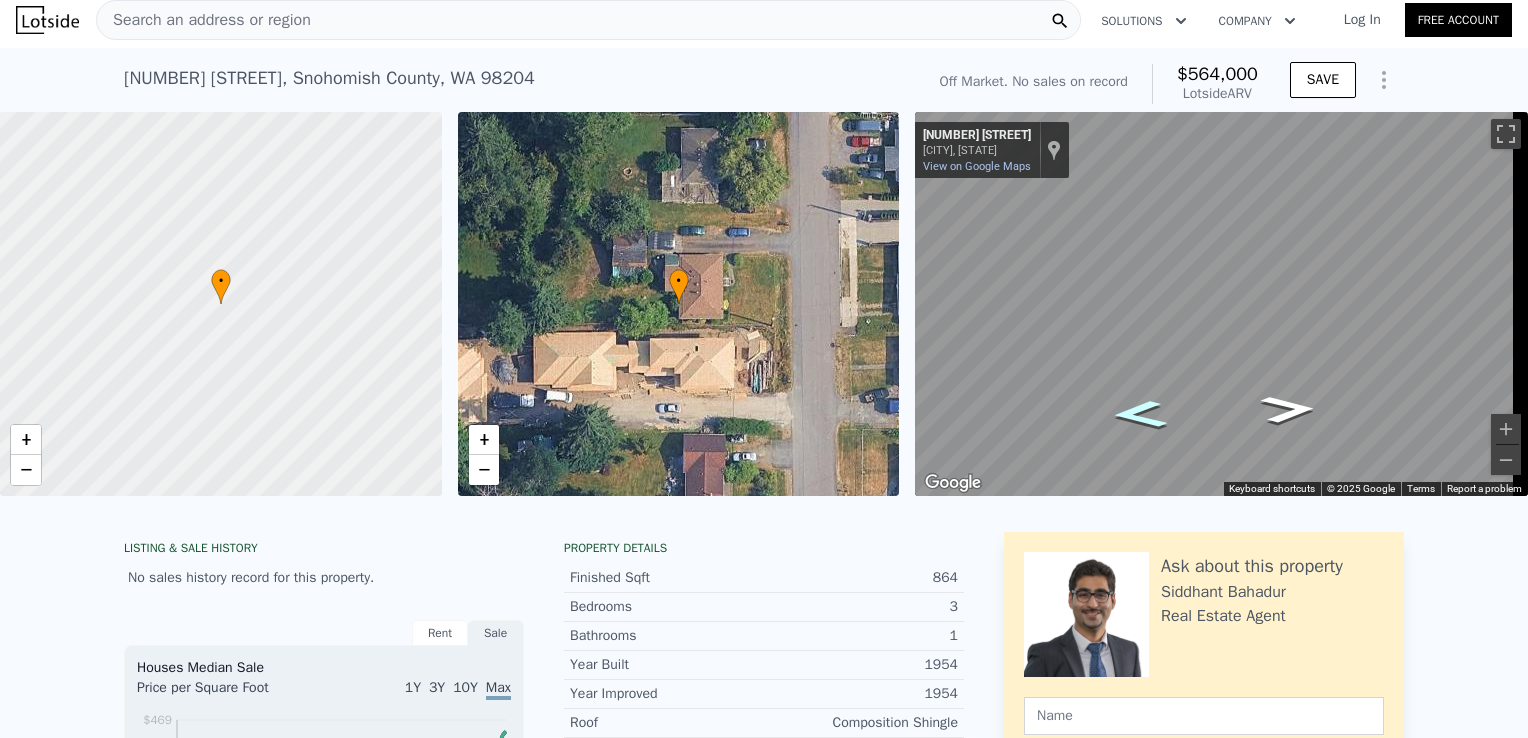 click 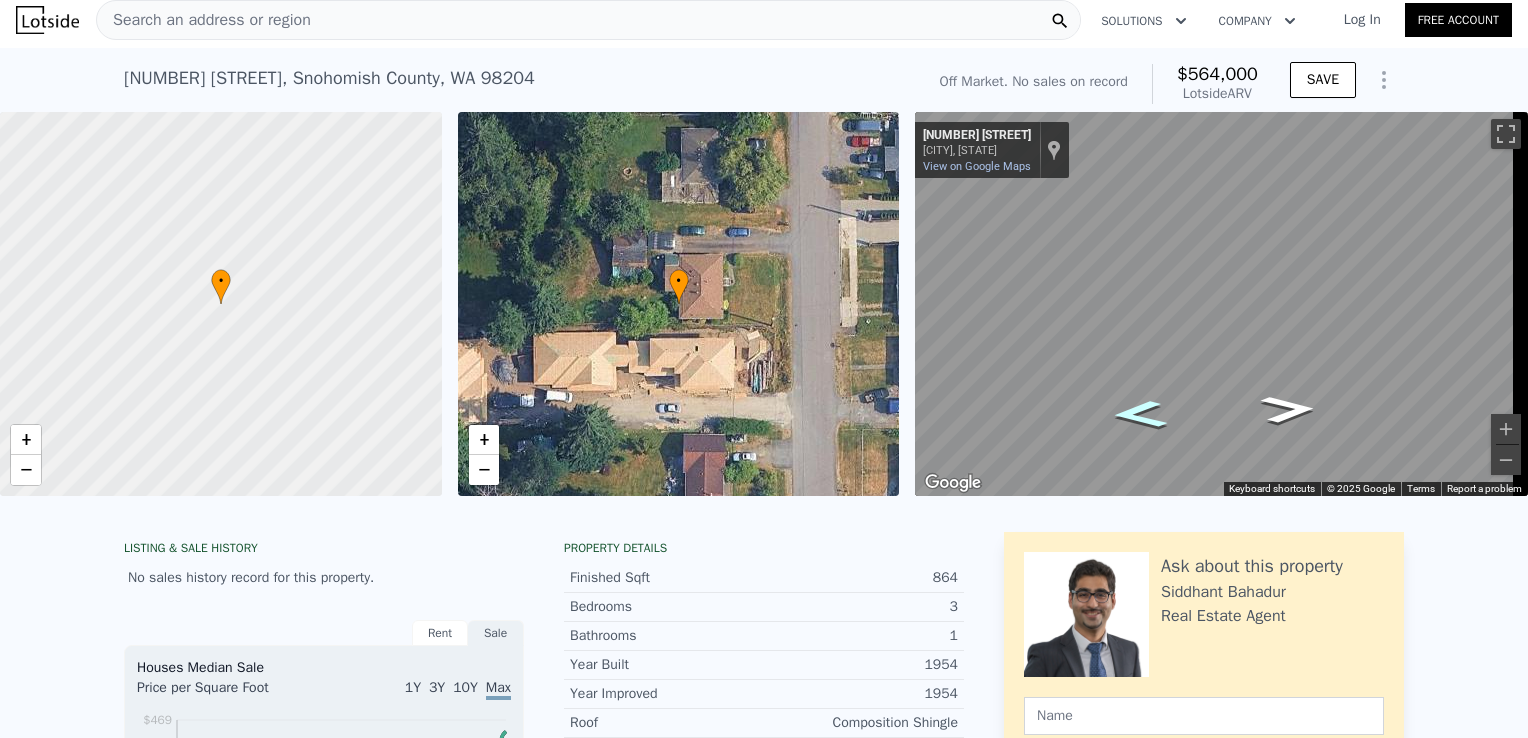 click 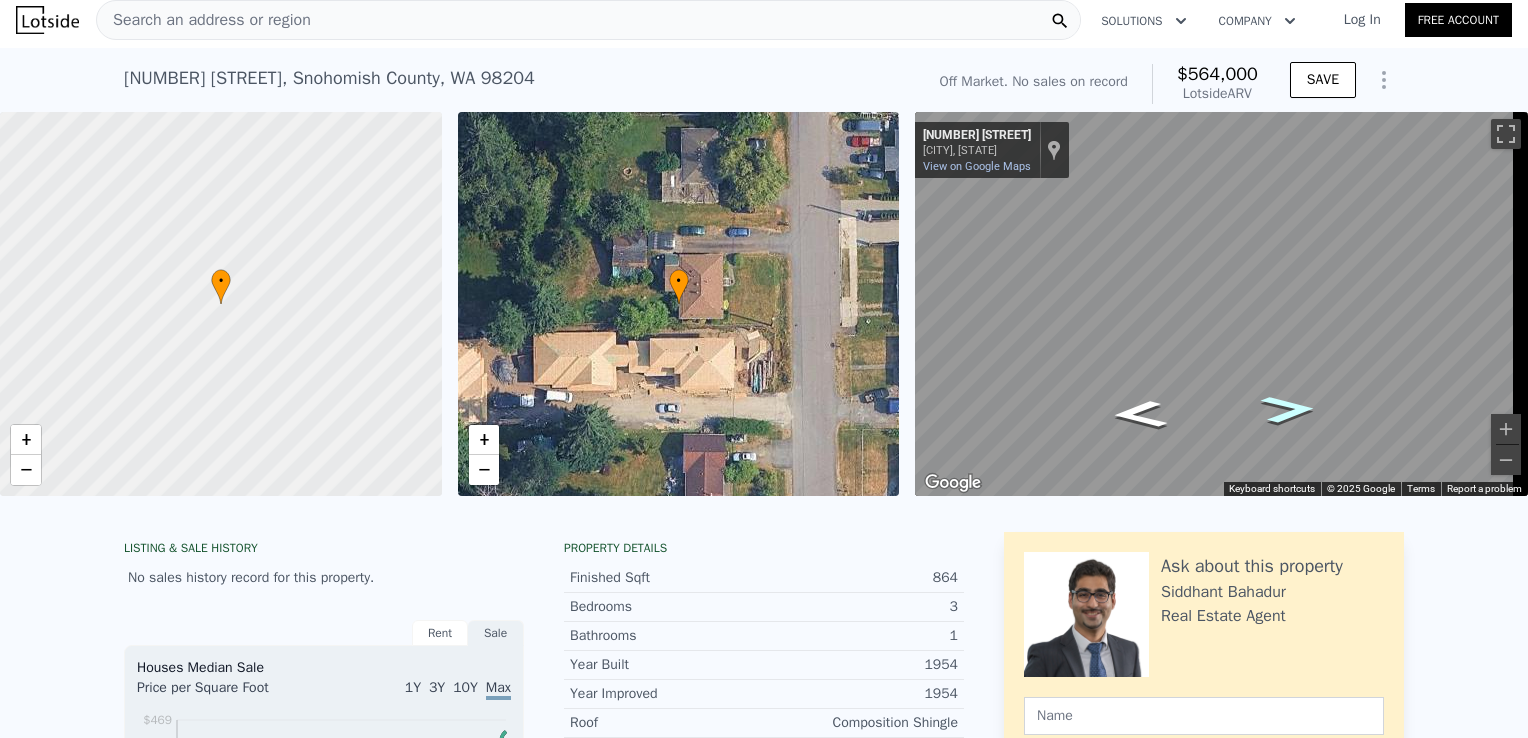 click 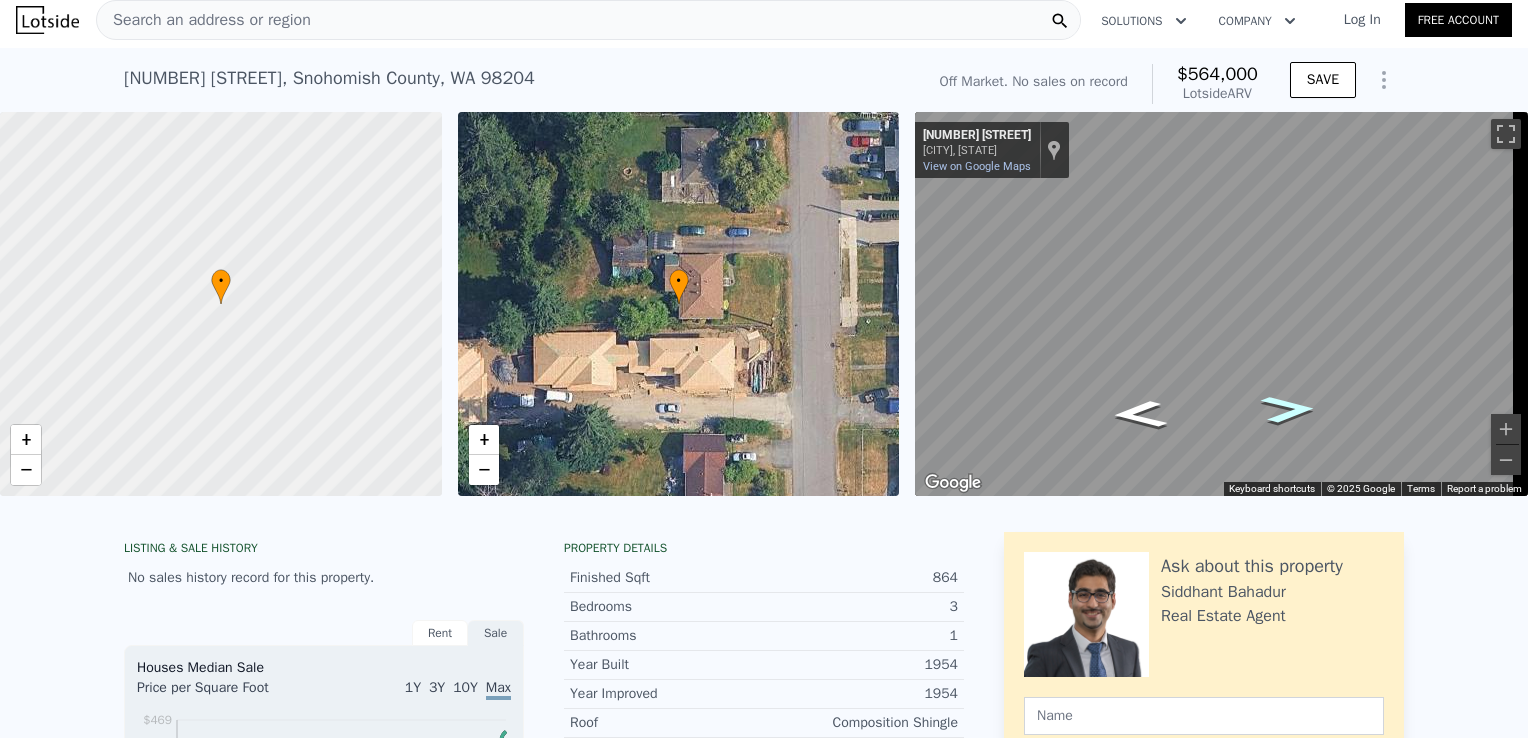 click 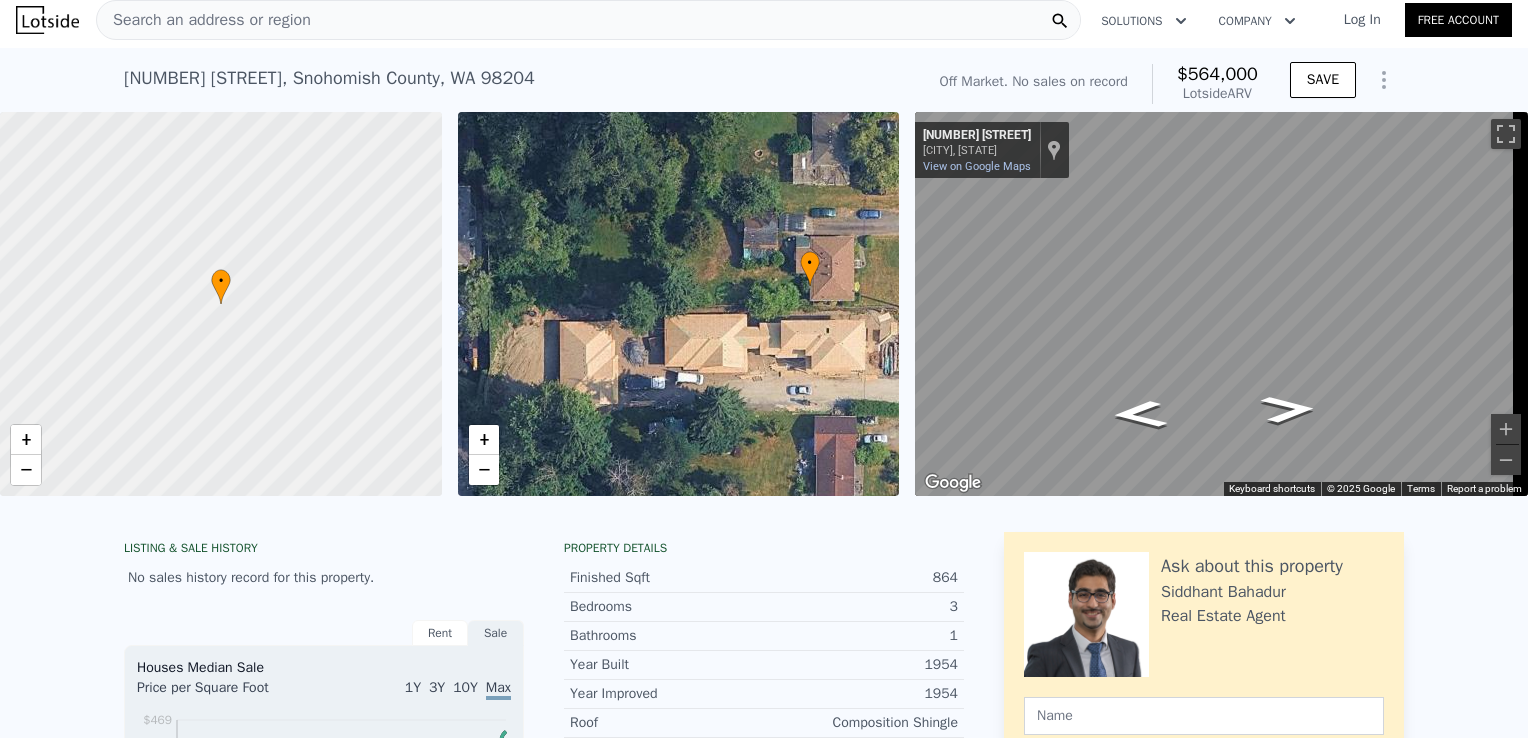 drag, startPoint x: 677, startPoint y: 391, endPoint x: 807, endPoint y: 370, distance: 131.68523 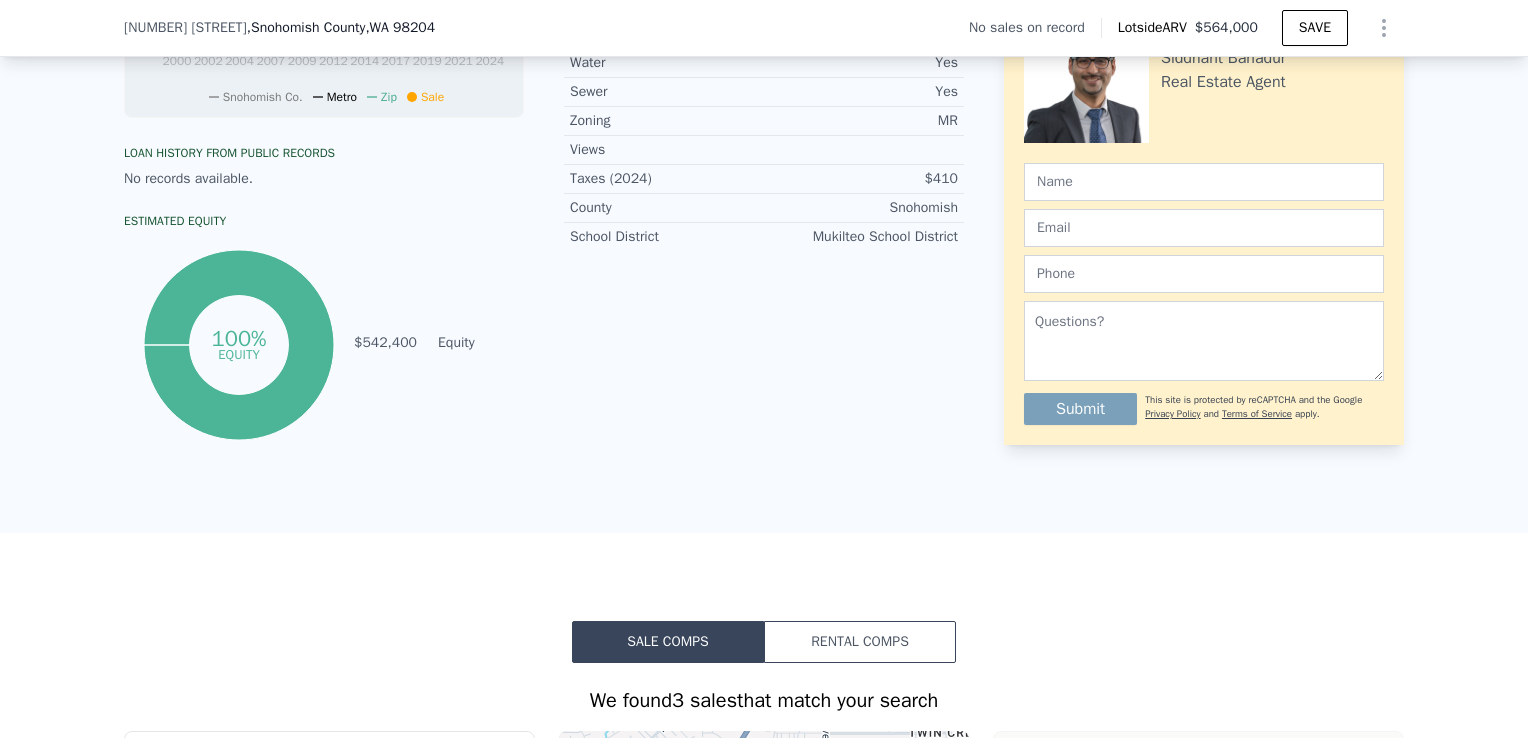 scroll, scrollTop: 848, scrollLeft: 0, axis: vertical 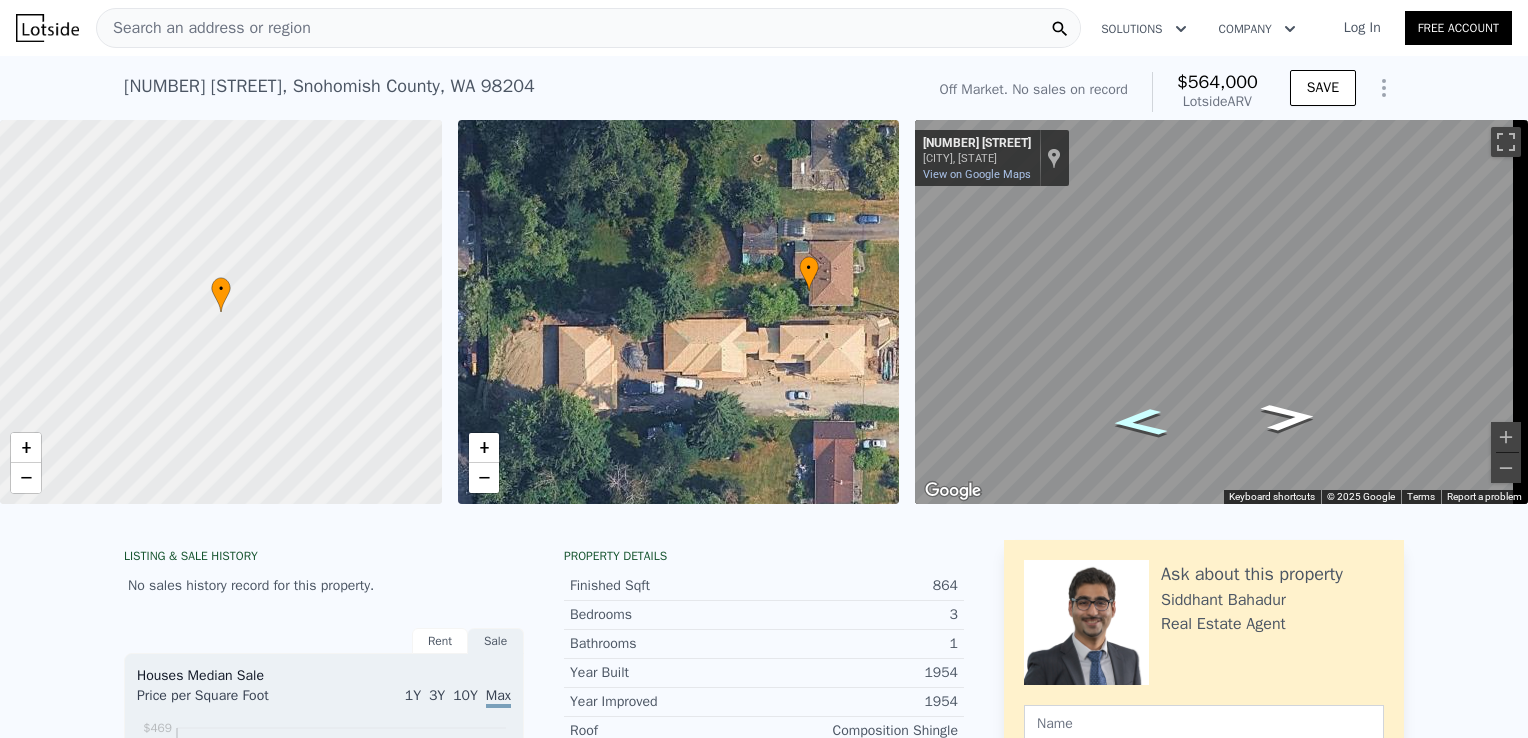 click 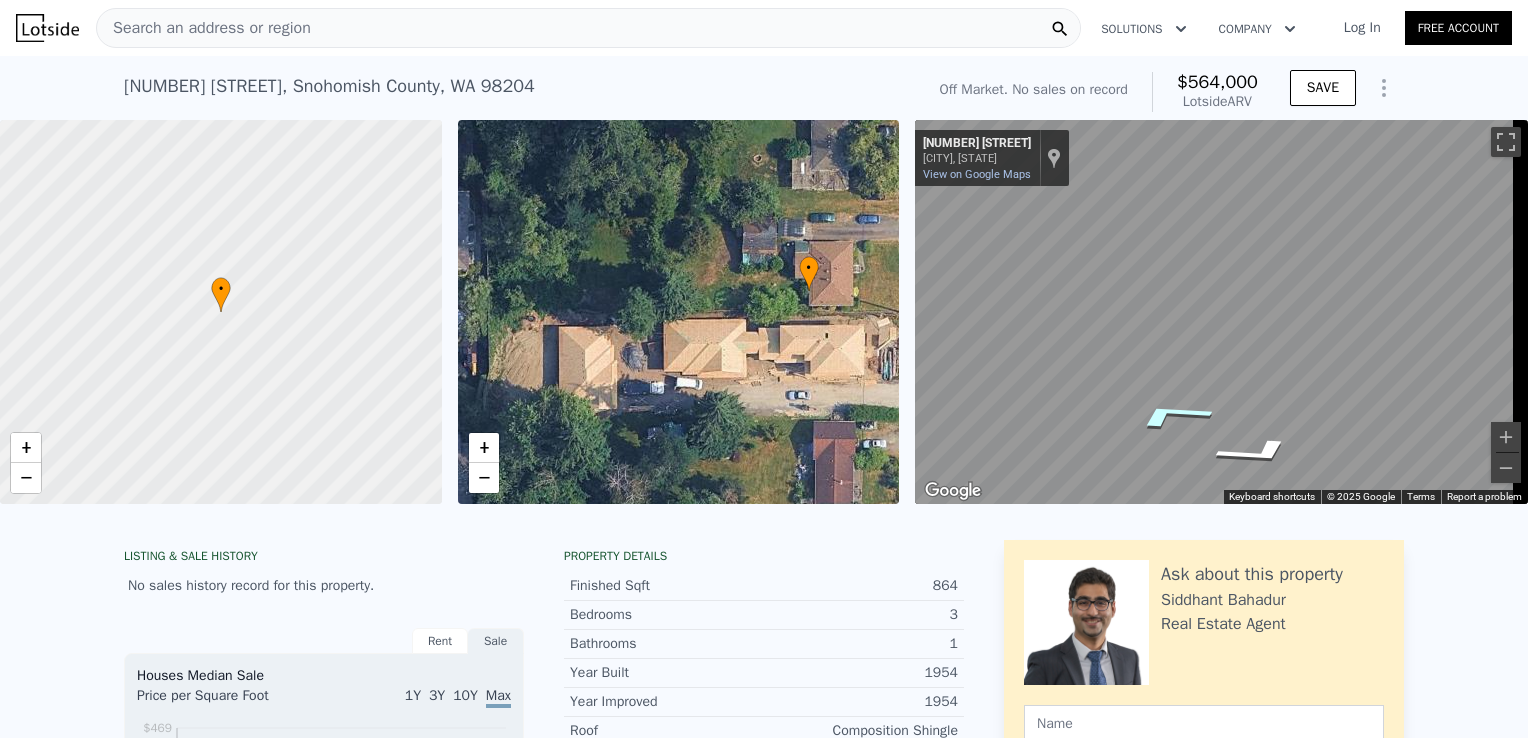 click 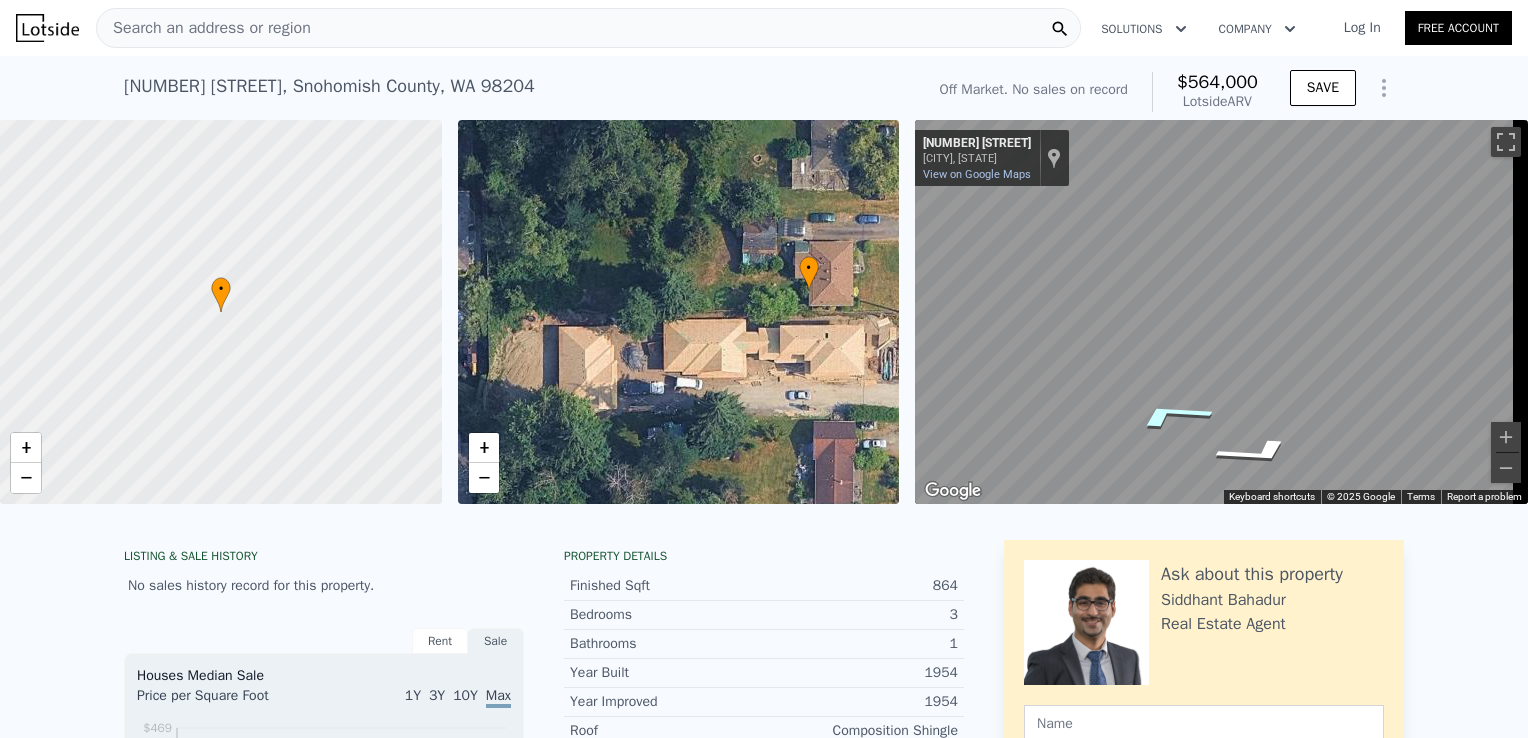 click 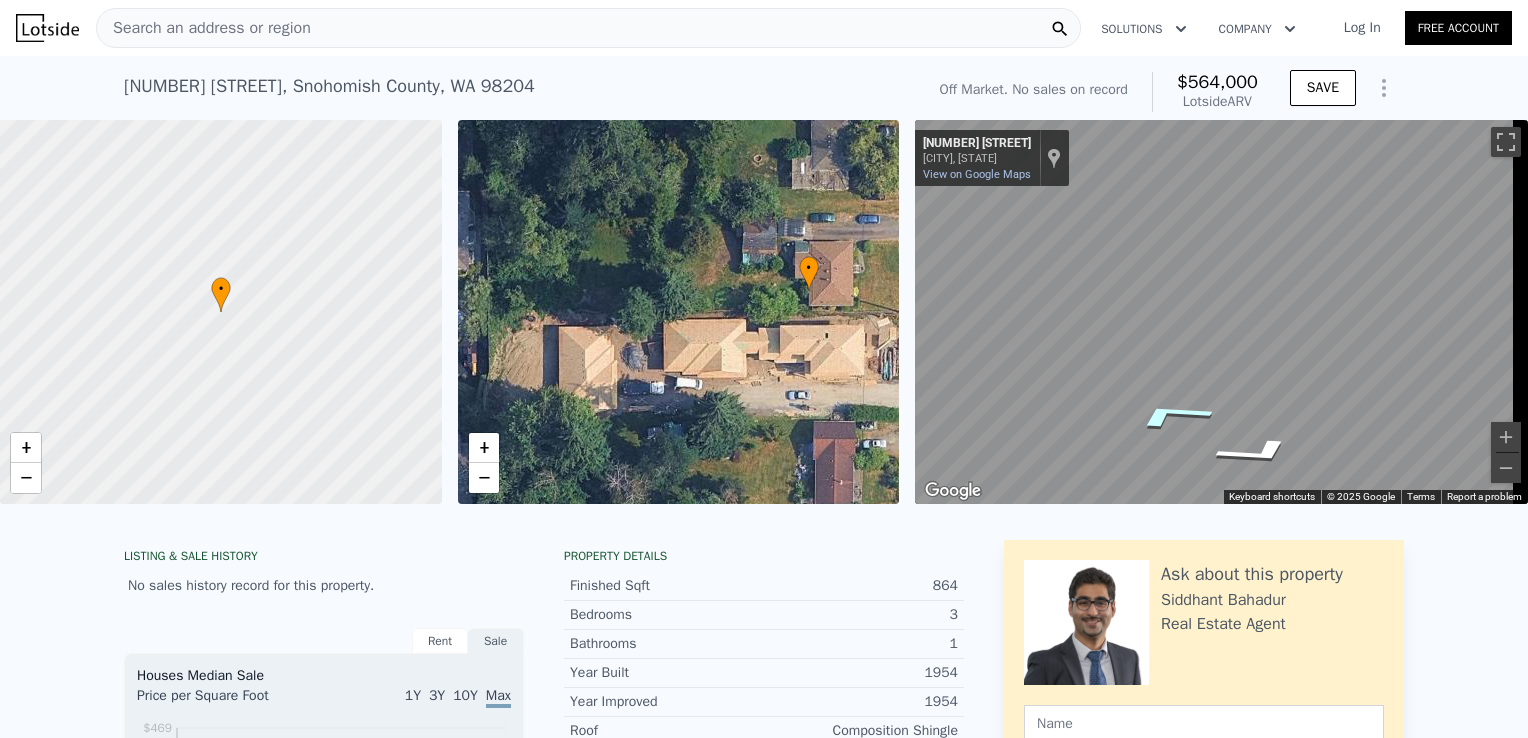 click 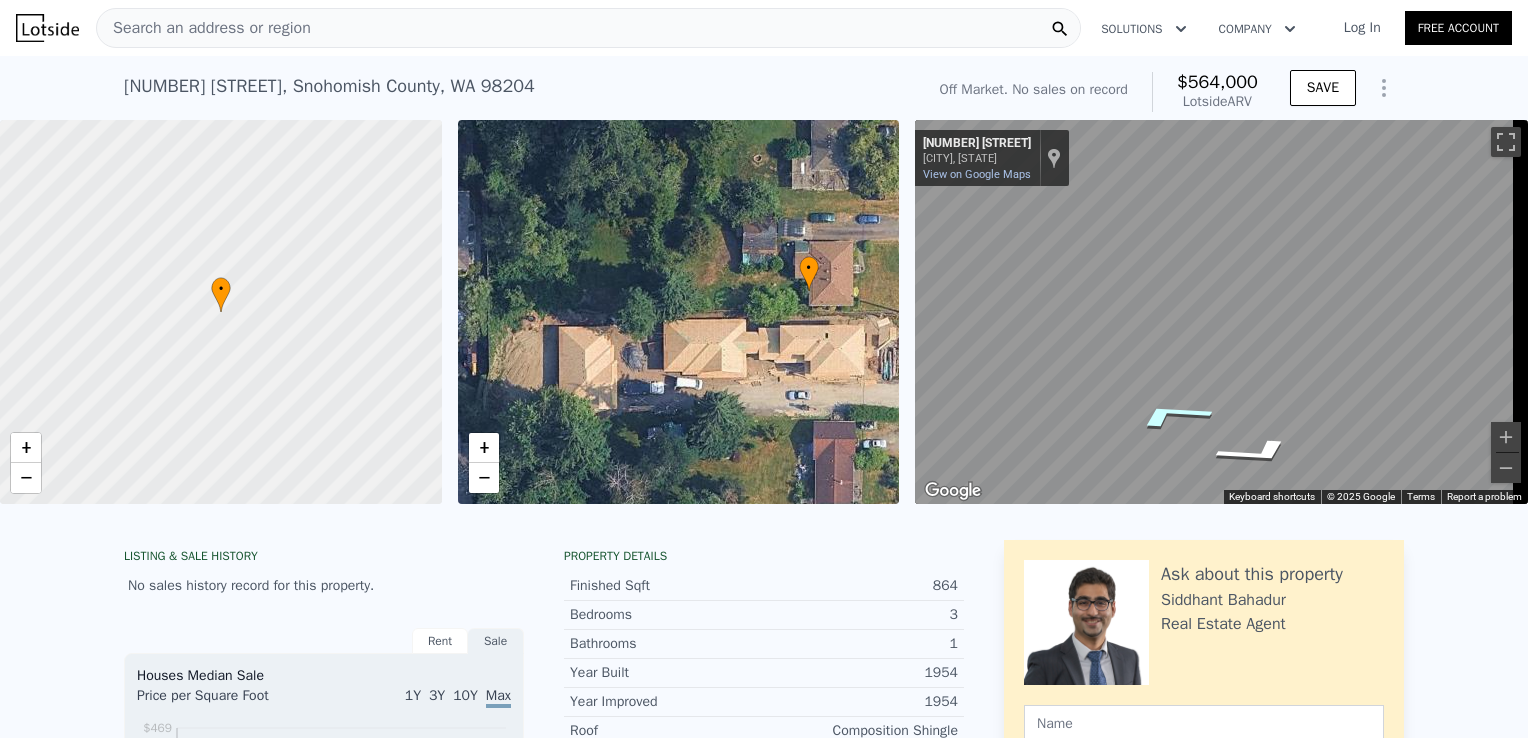 click 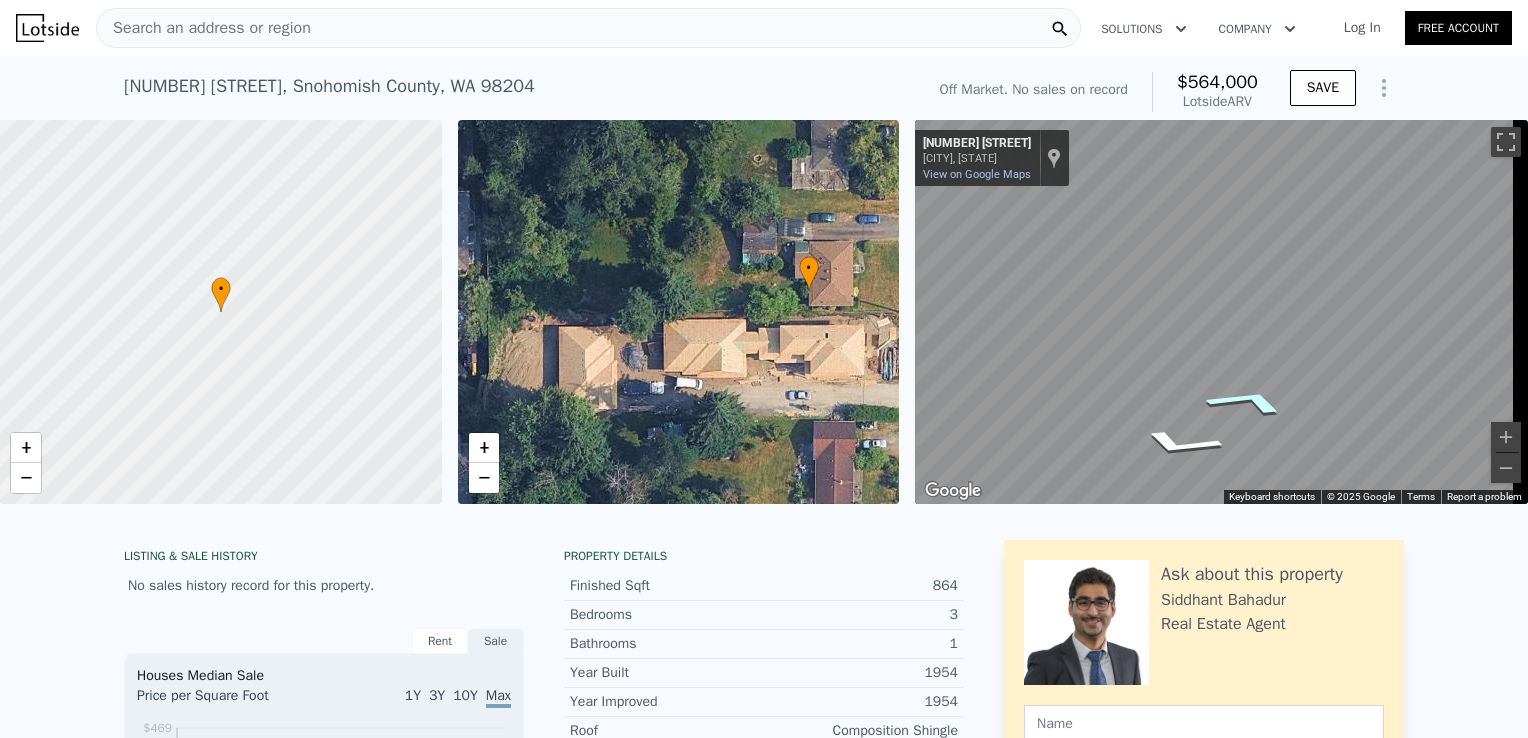 click 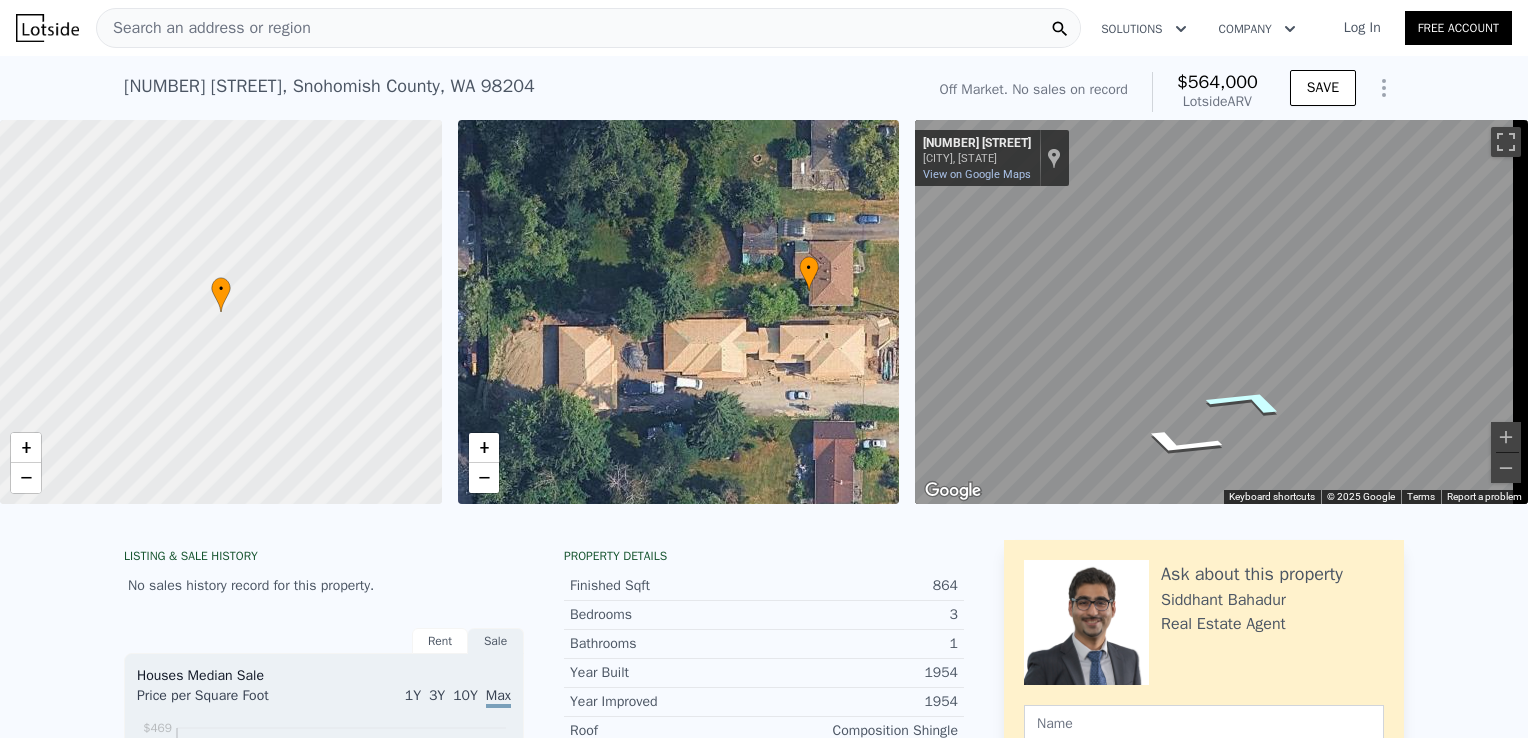 click 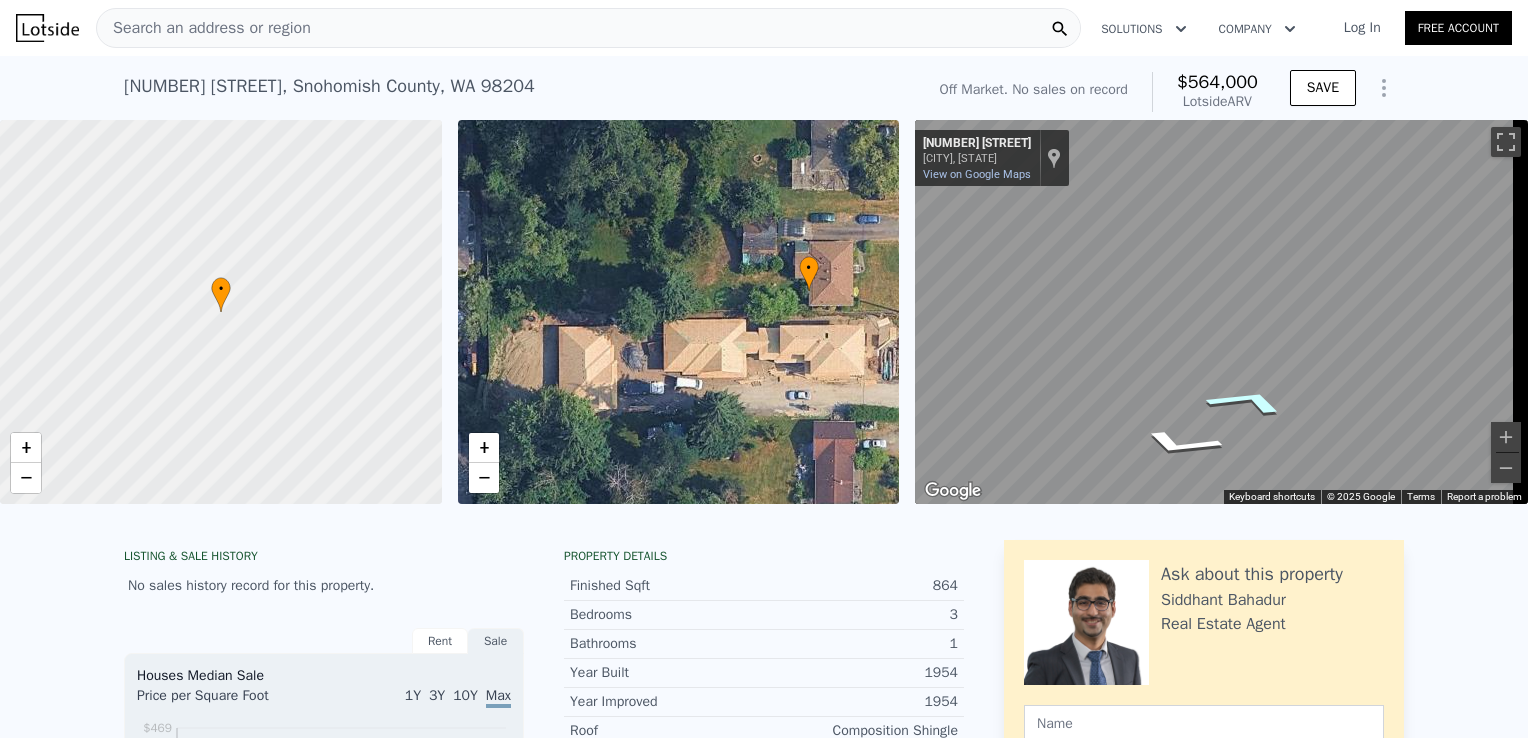 click 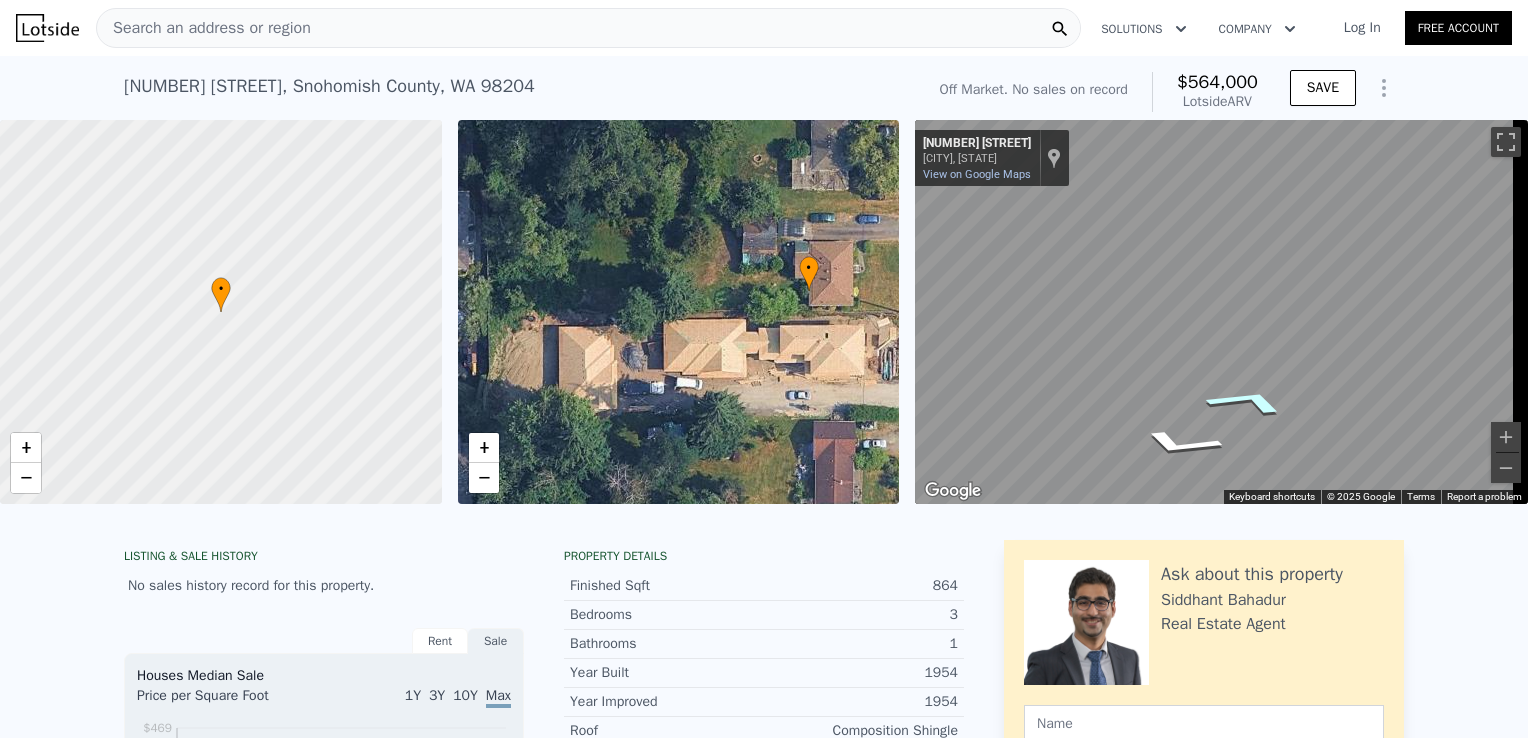 click 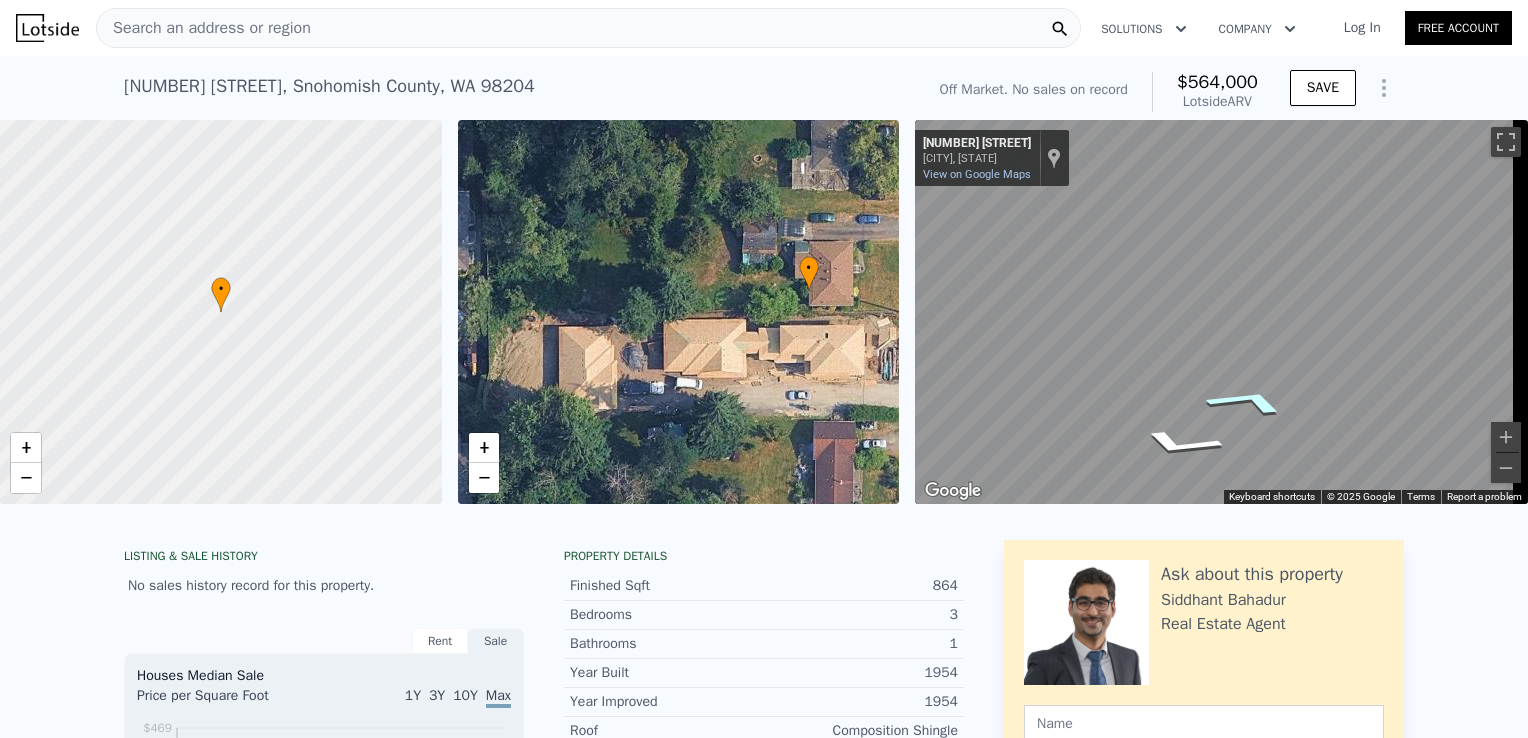 click 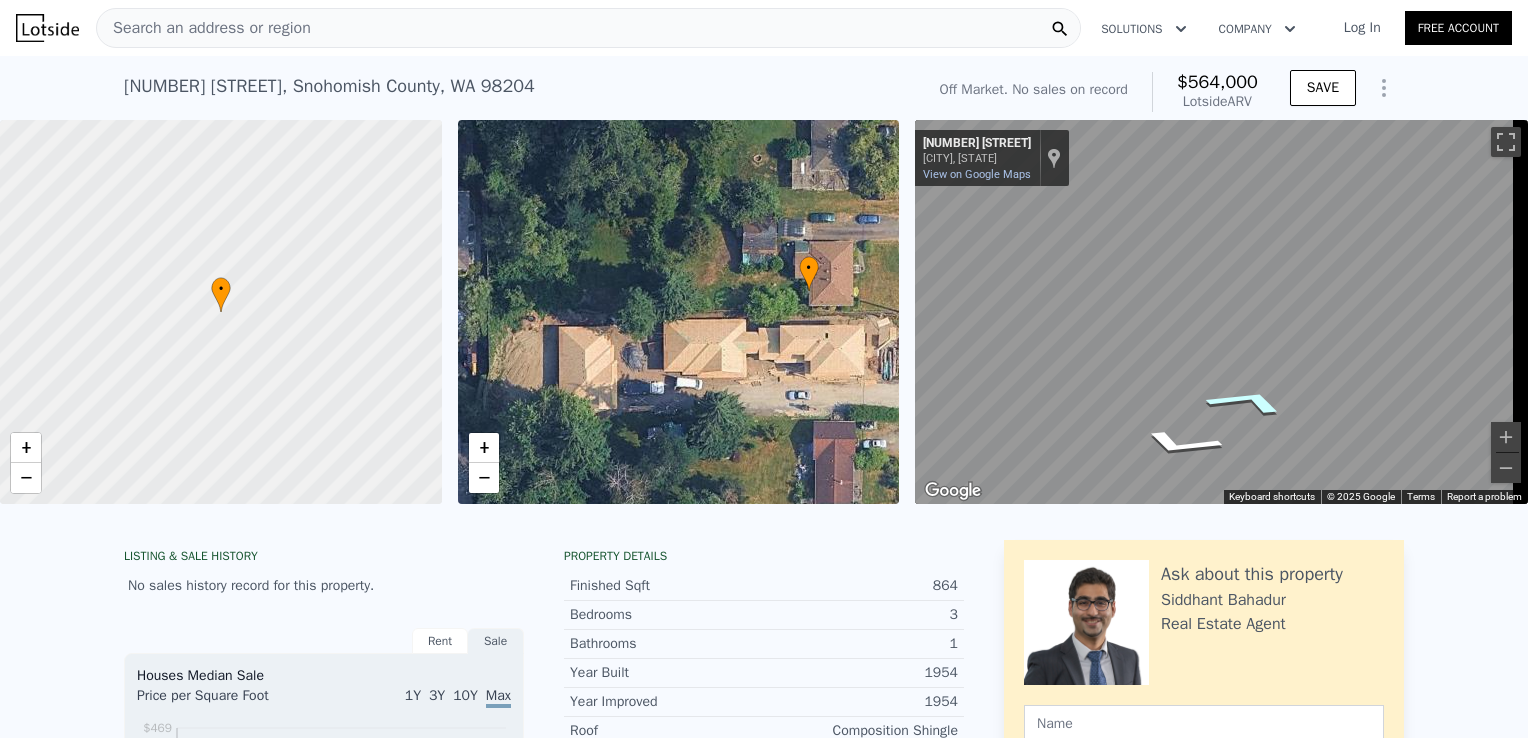 click 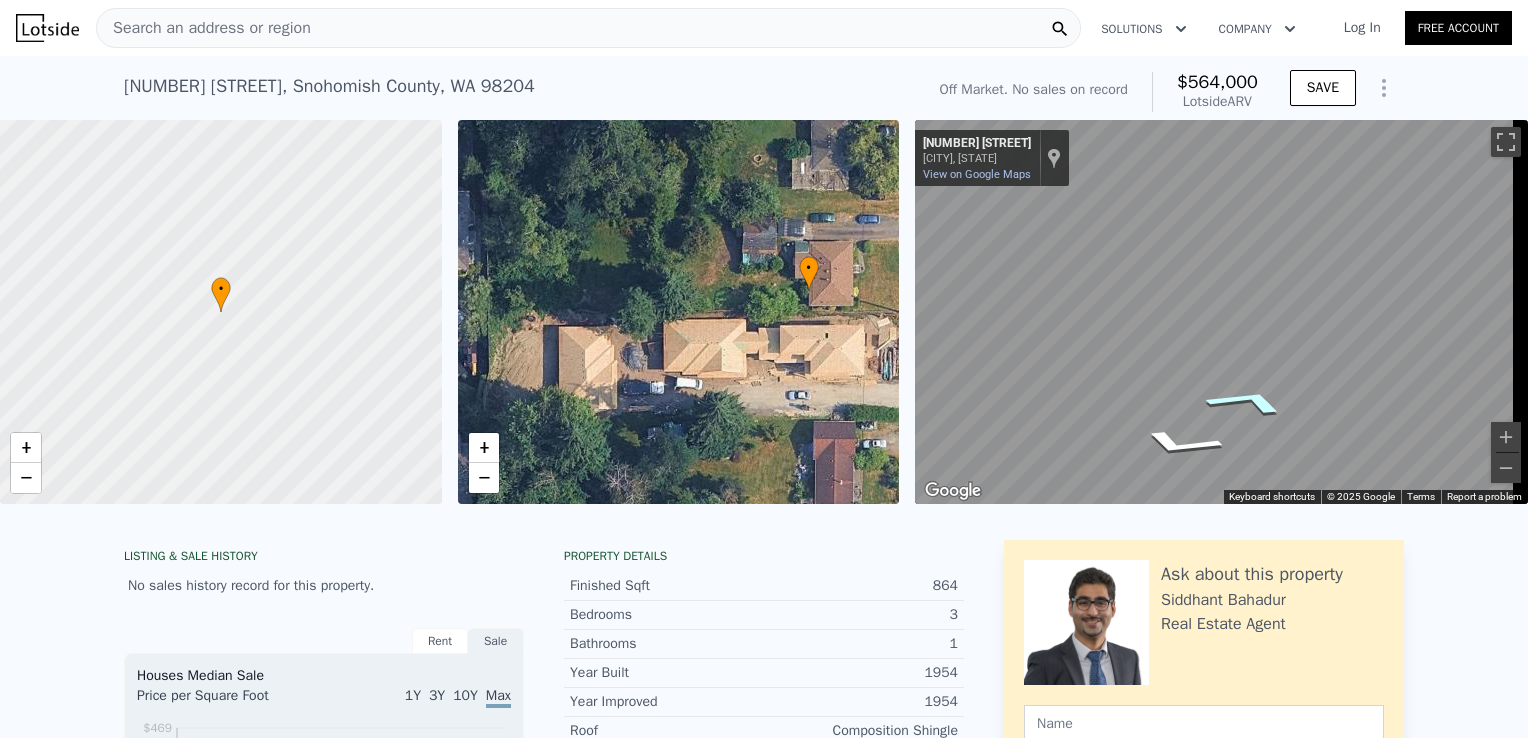 click 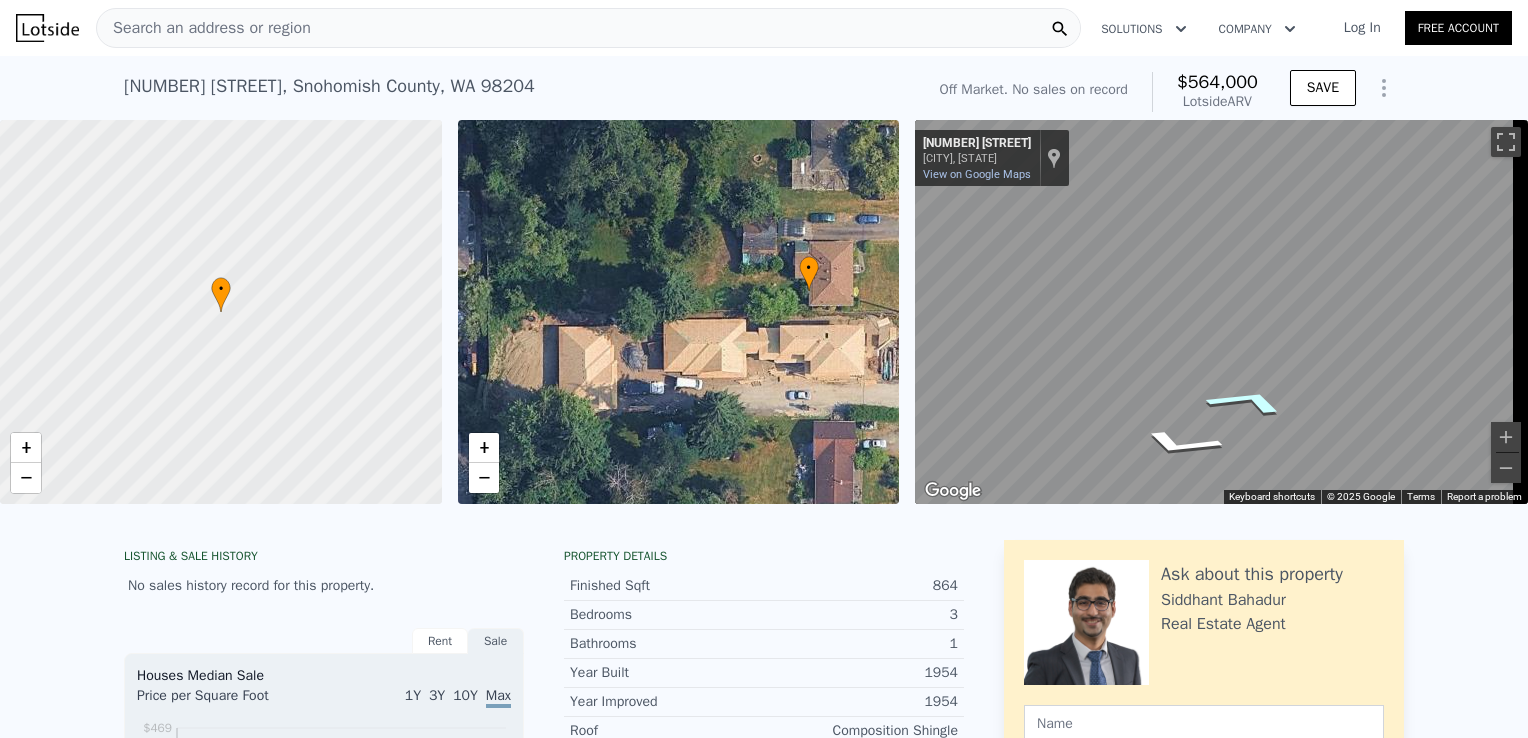 click 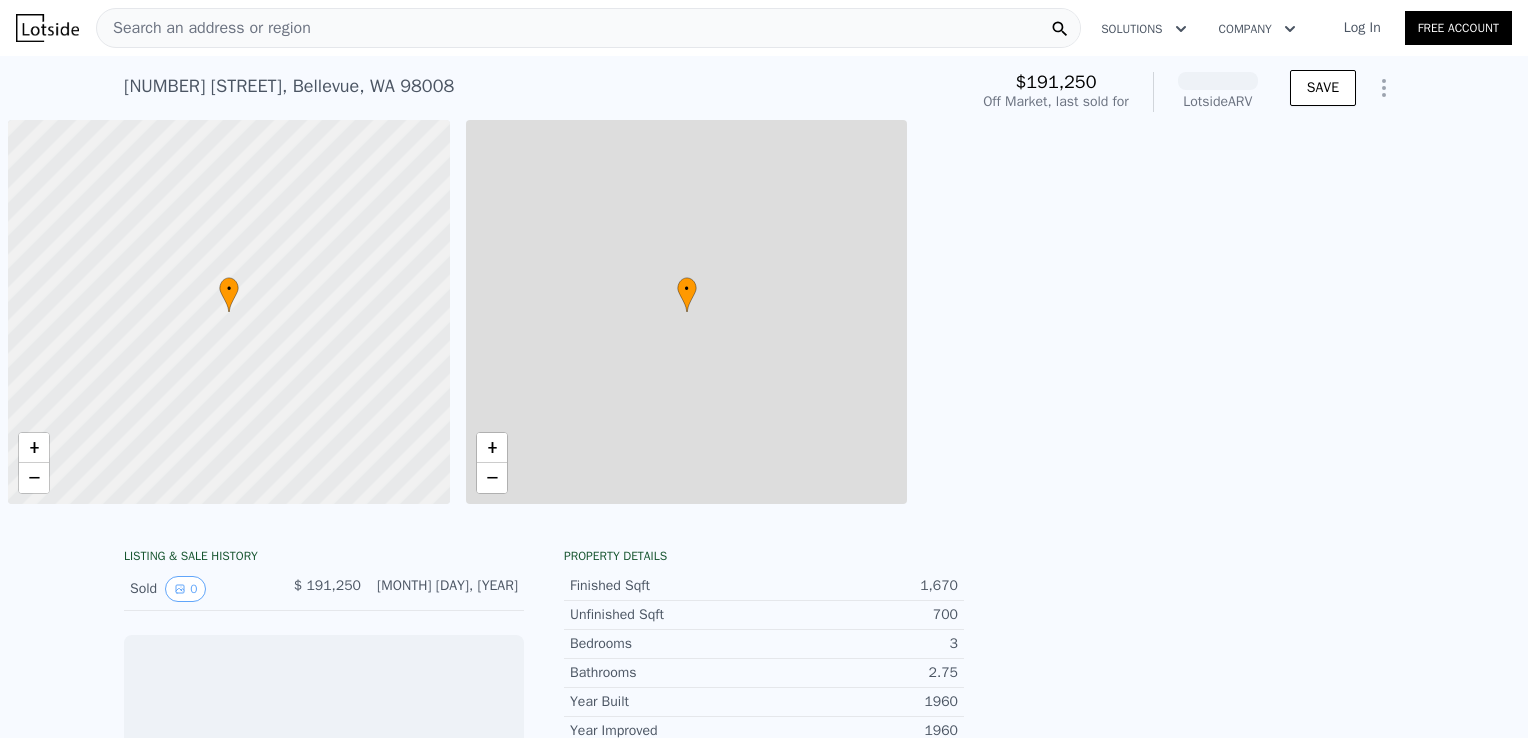 scroll, scrollTop: 0, scrollLeft: 0, axis: both 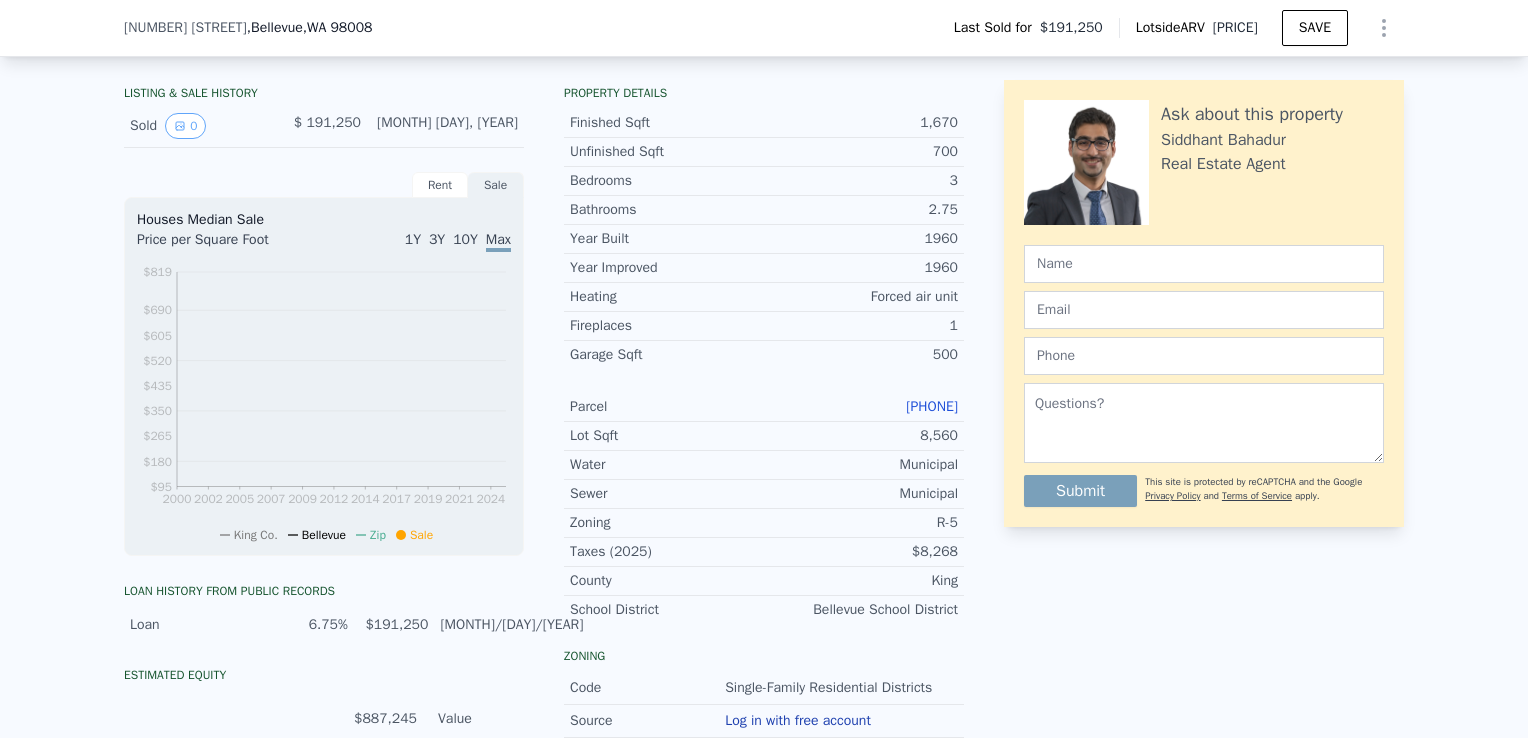 click on "[PHONE]" at bounding box center [932, 406] 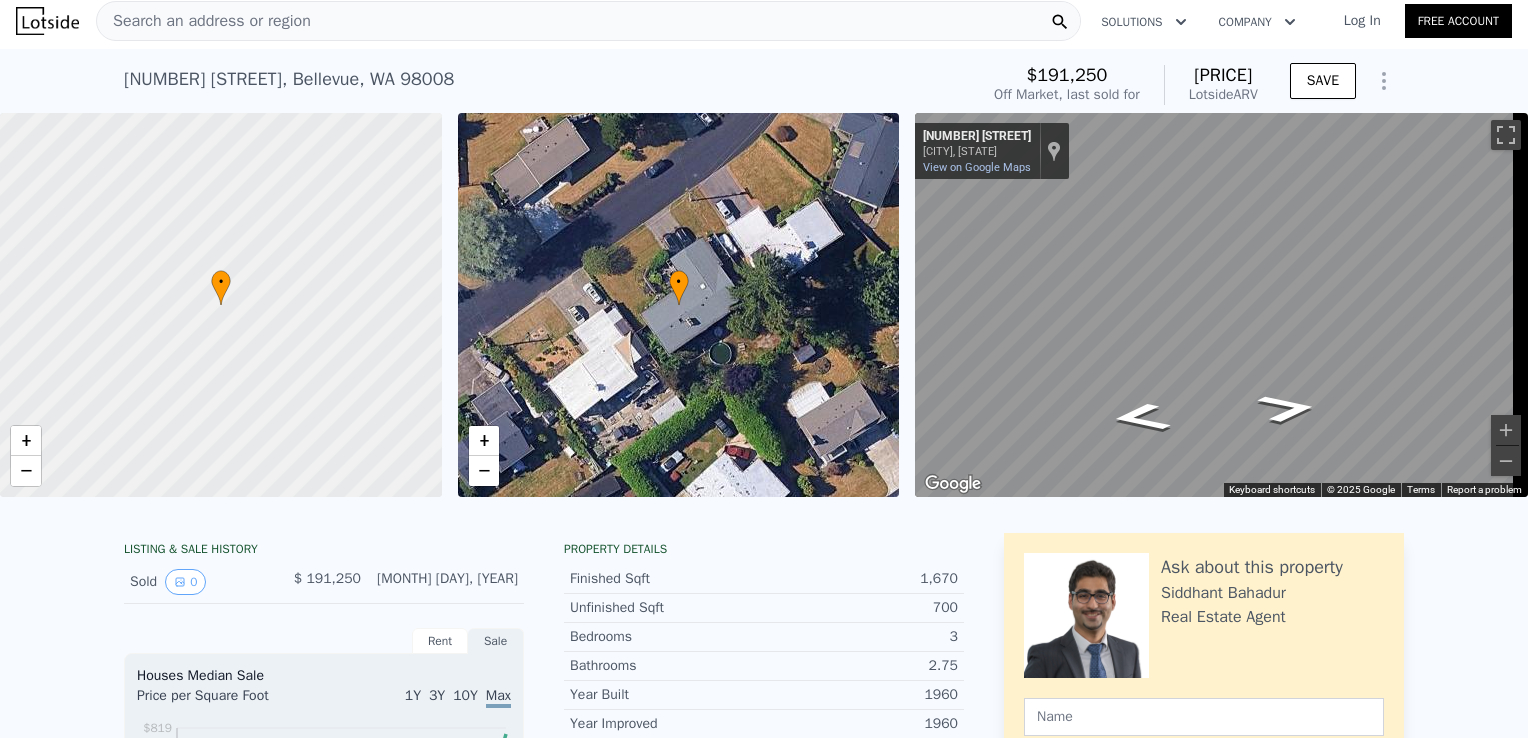 scroll, scrollTop: 0, scrollLeft: 0, axis: both 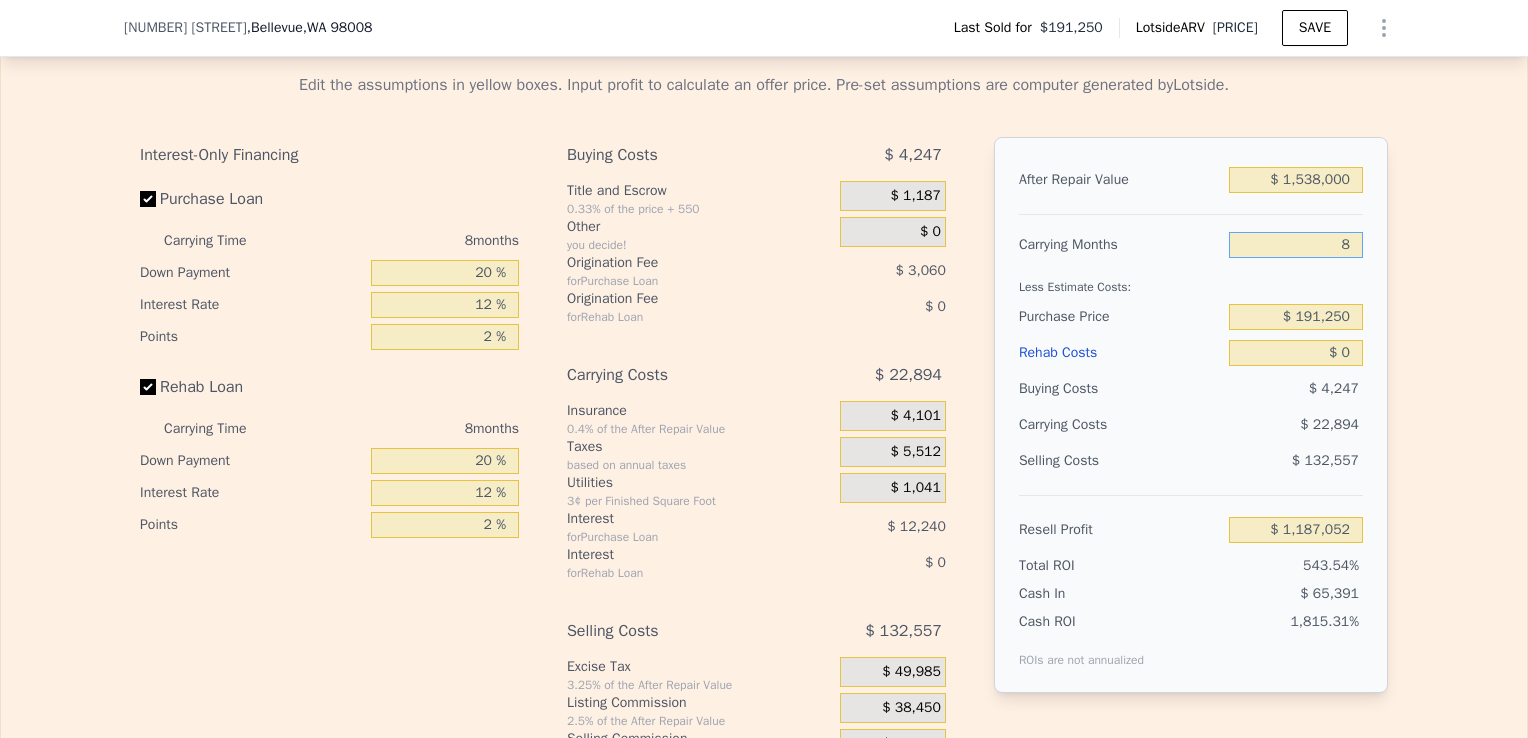 click on "8" at bounding box center (1296, 245) 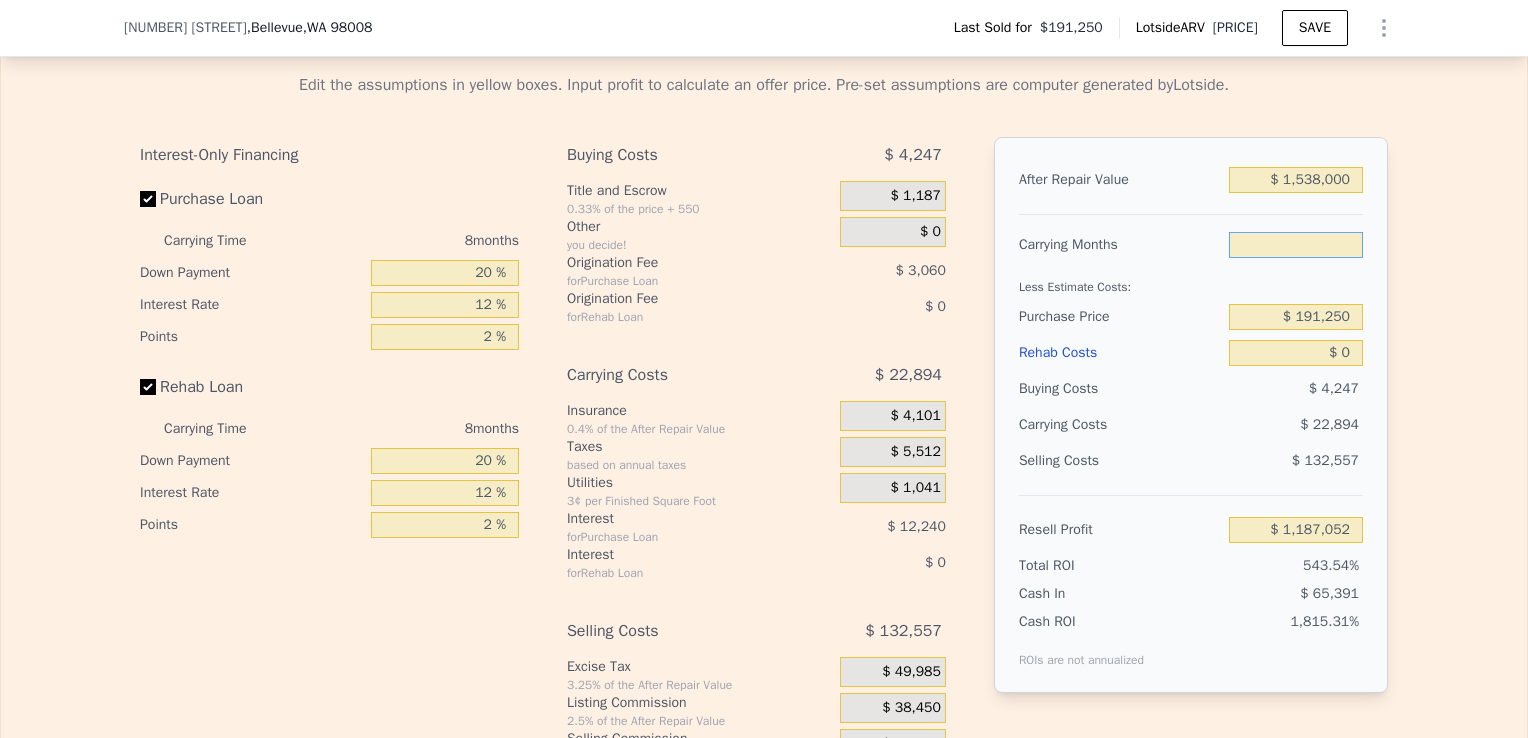 type on "5" 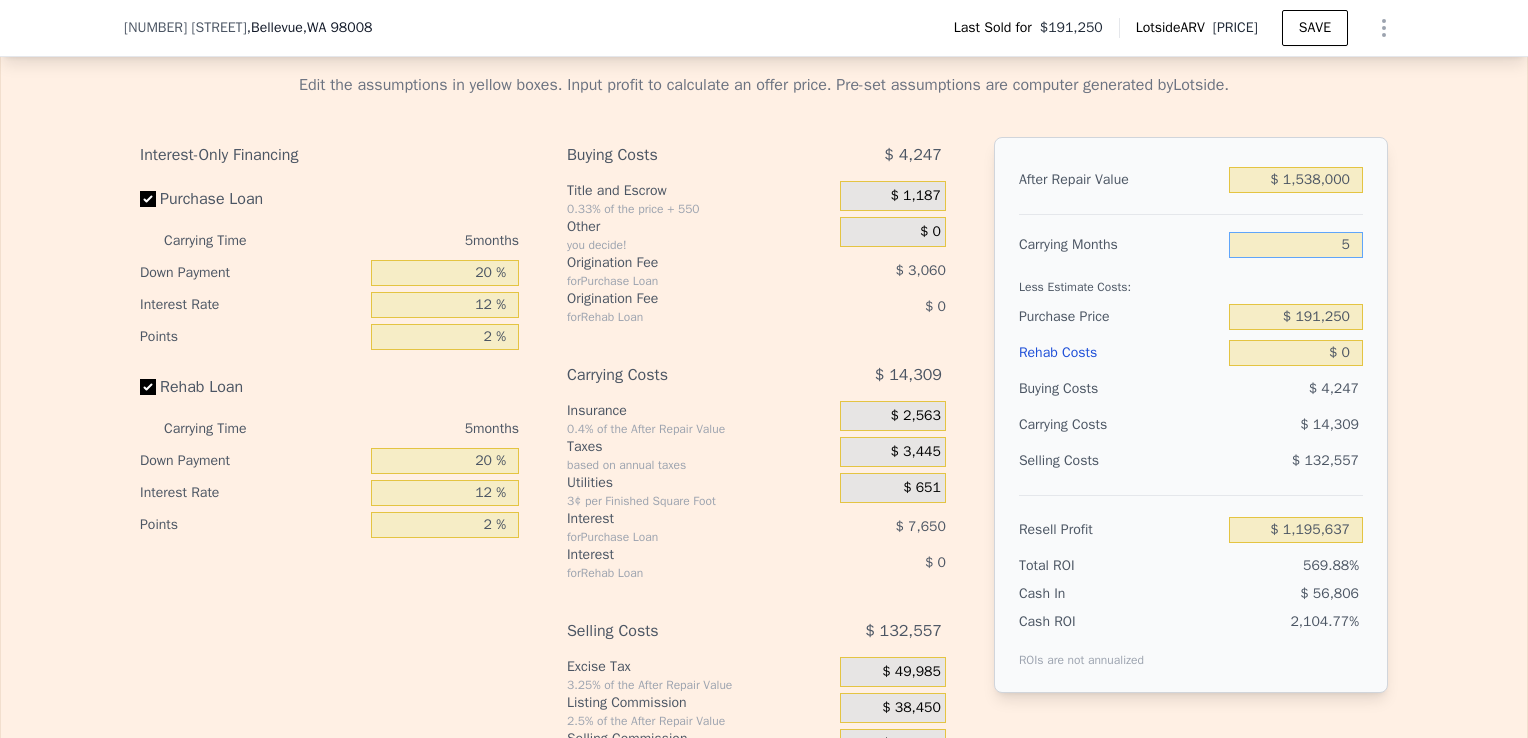 type on "$ 1,195,637" 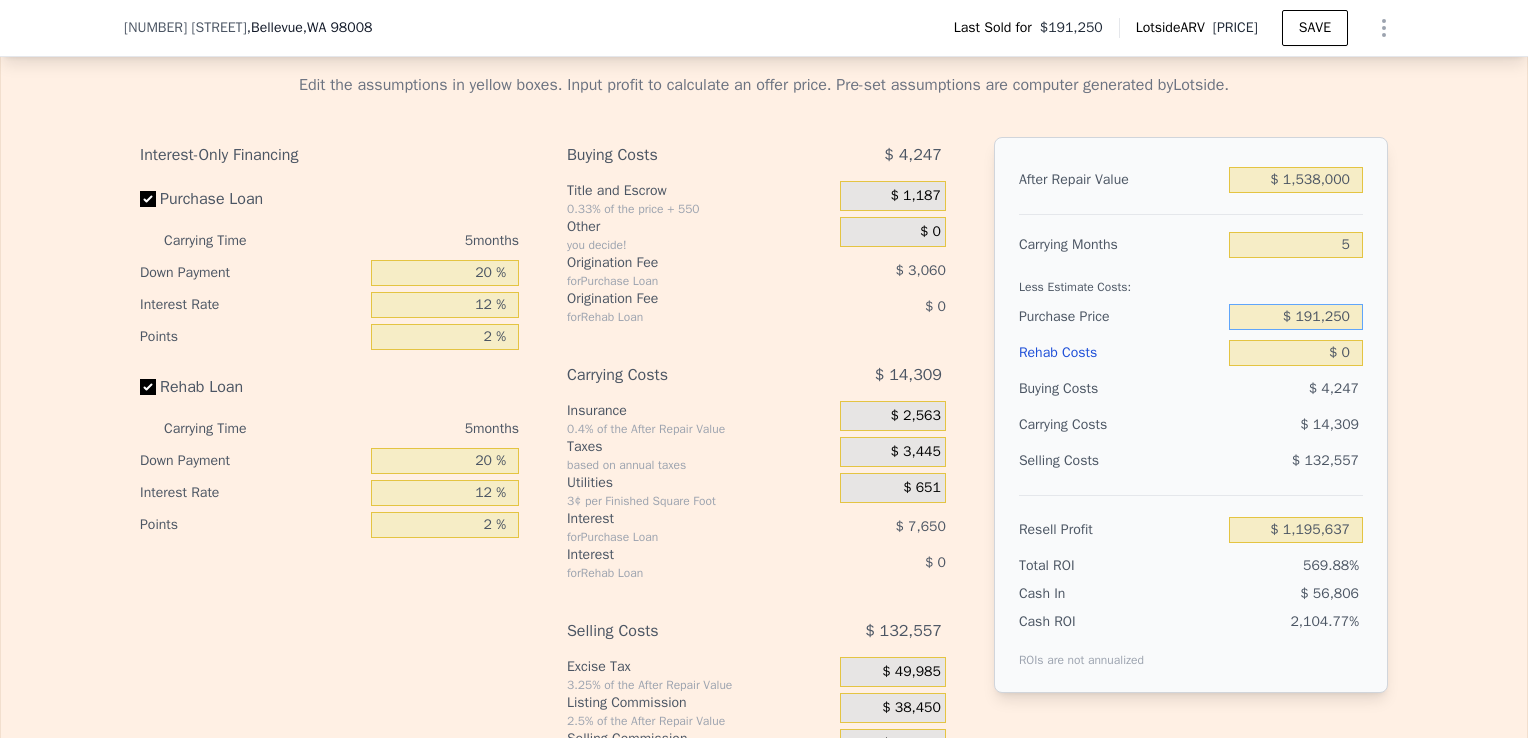 click on "$ 191,250" at bounding box center [1296, 317] 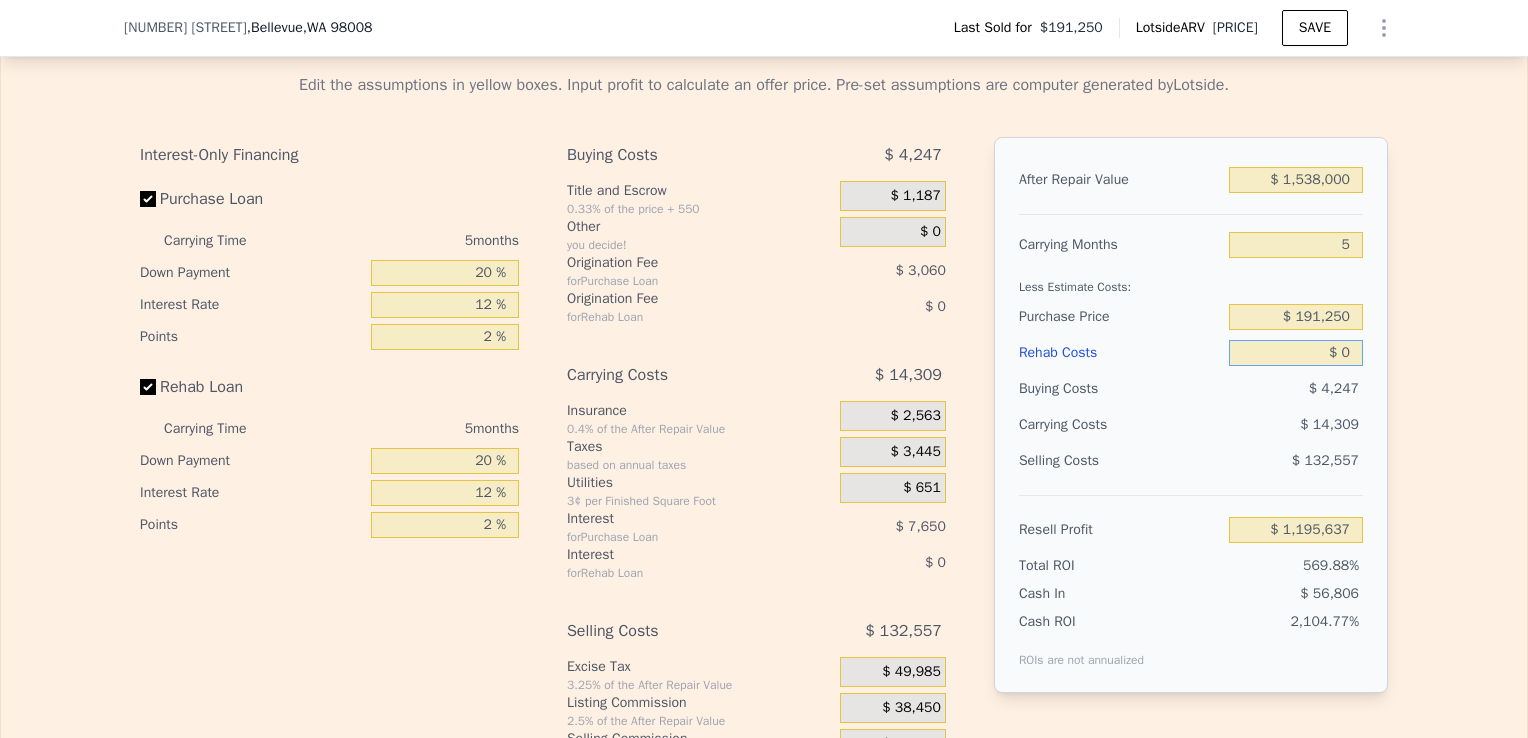 click on "$ 0" at bounding box center [1296, 353] 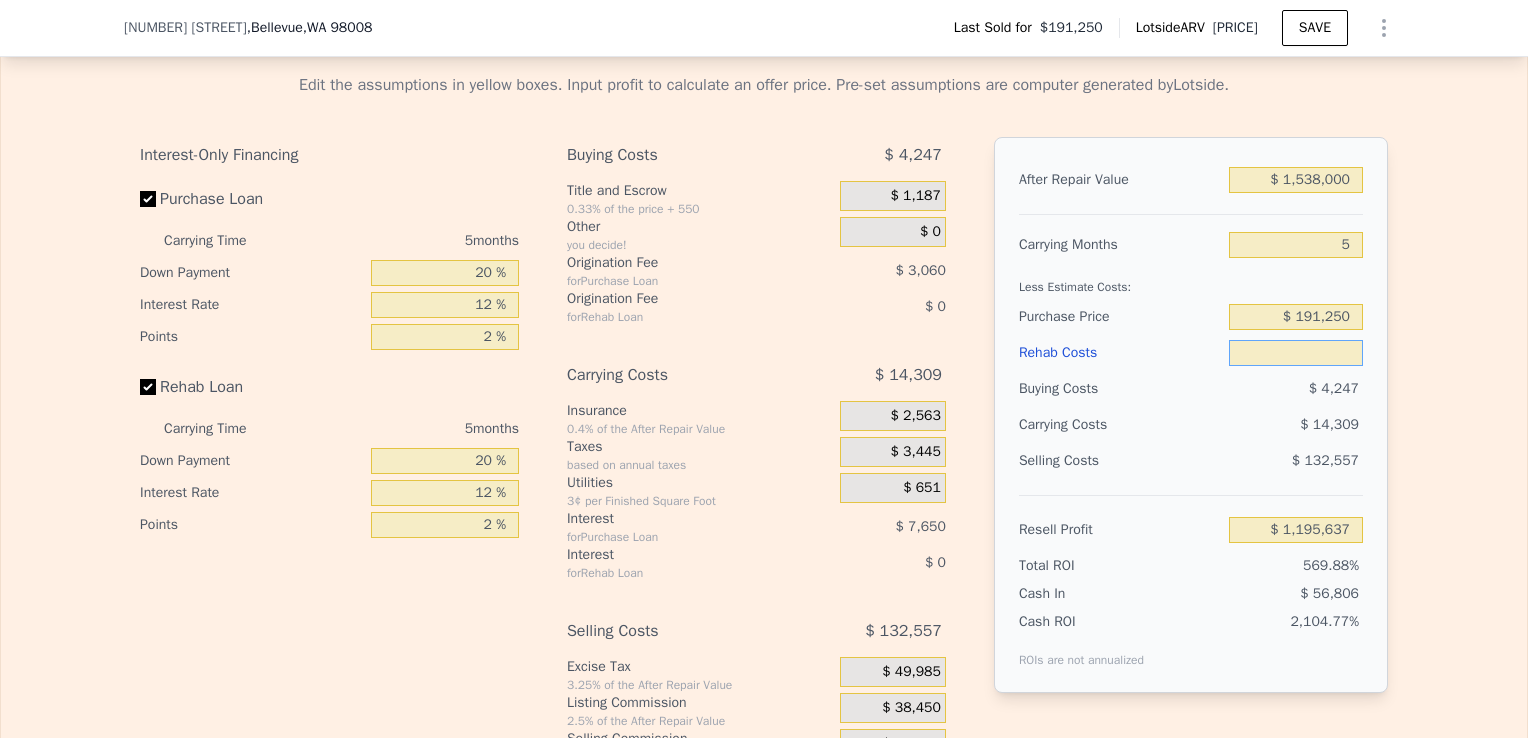 type on "$ 7" 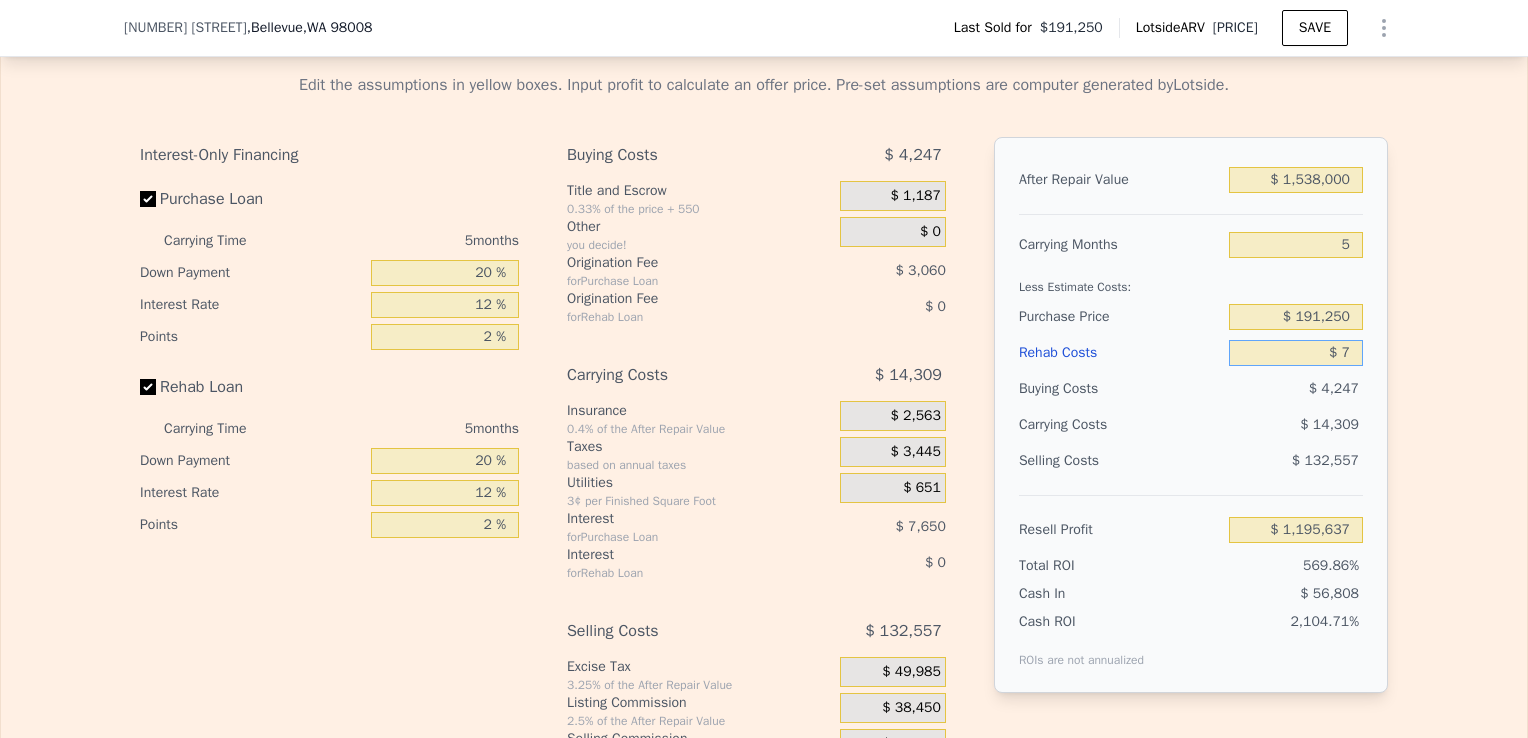 type on "$ 1,195,630" 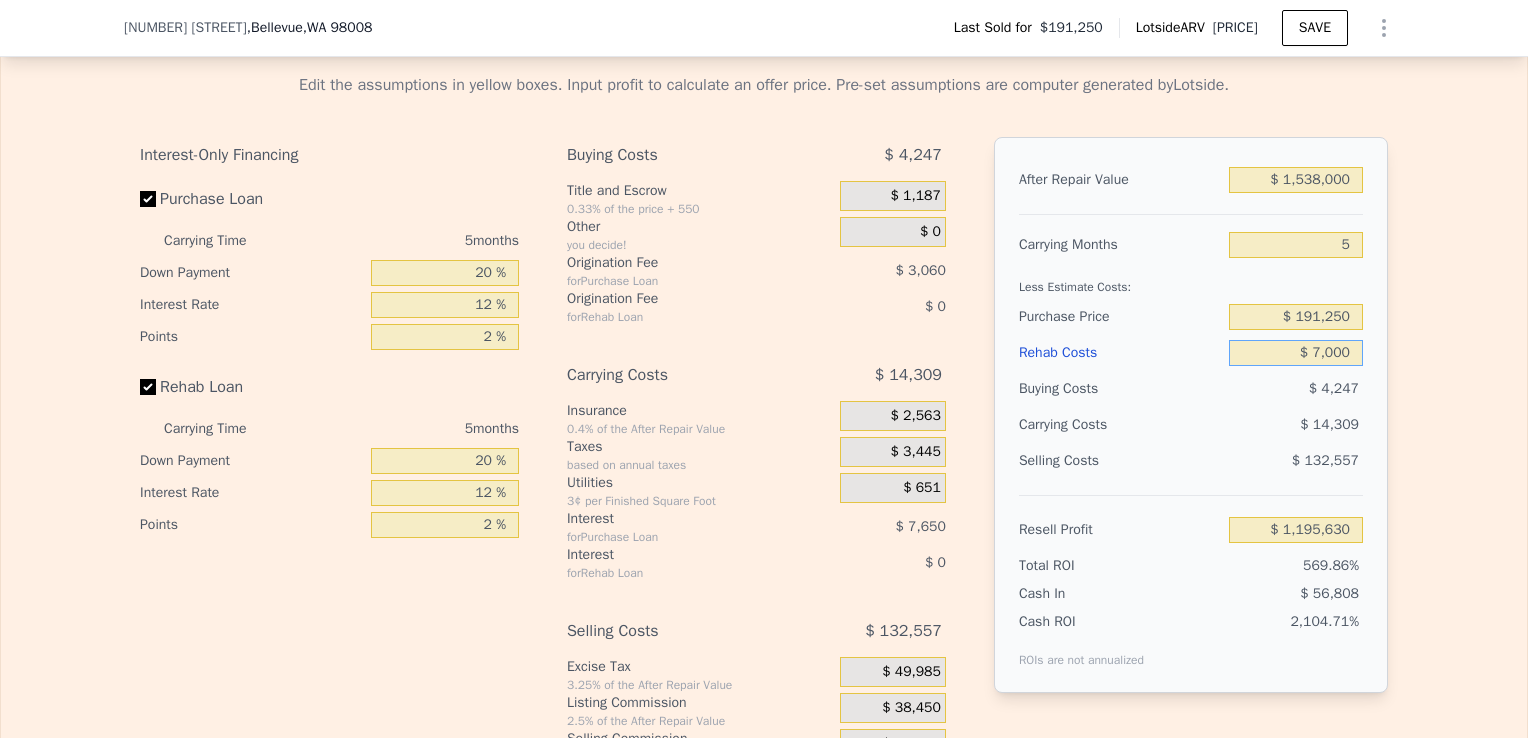type on "$ 70,000" 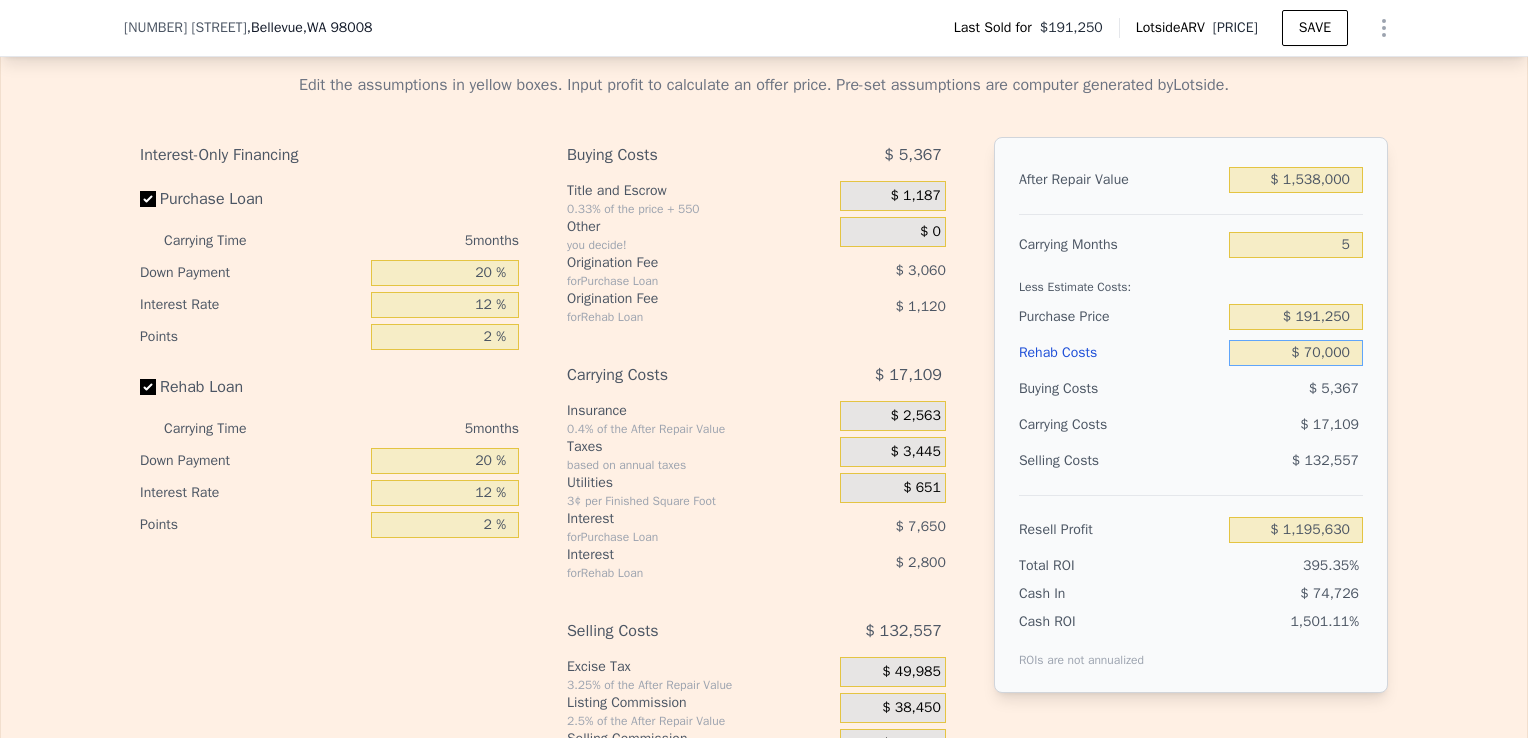 type on "$ 1,121,717" 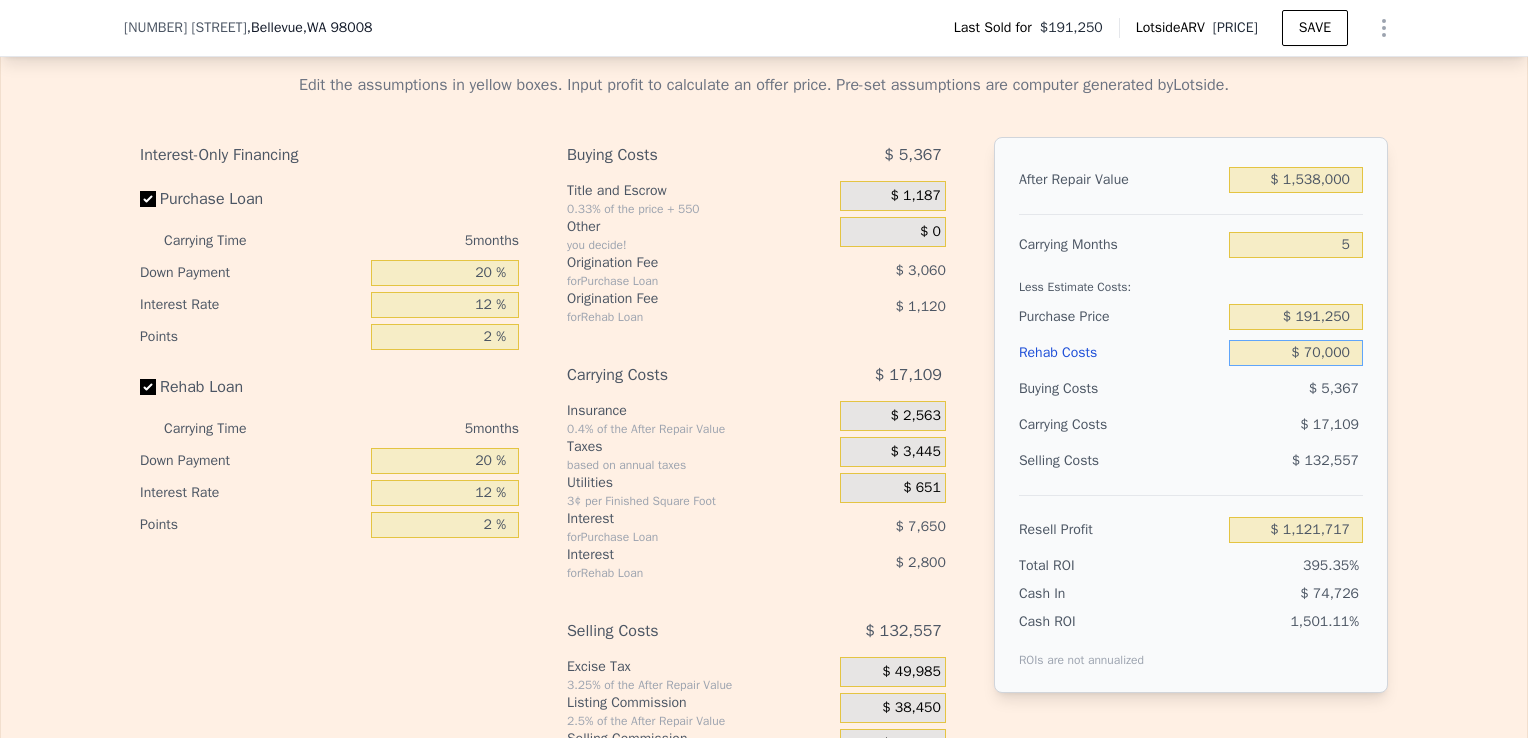 type on "$ 70,000" 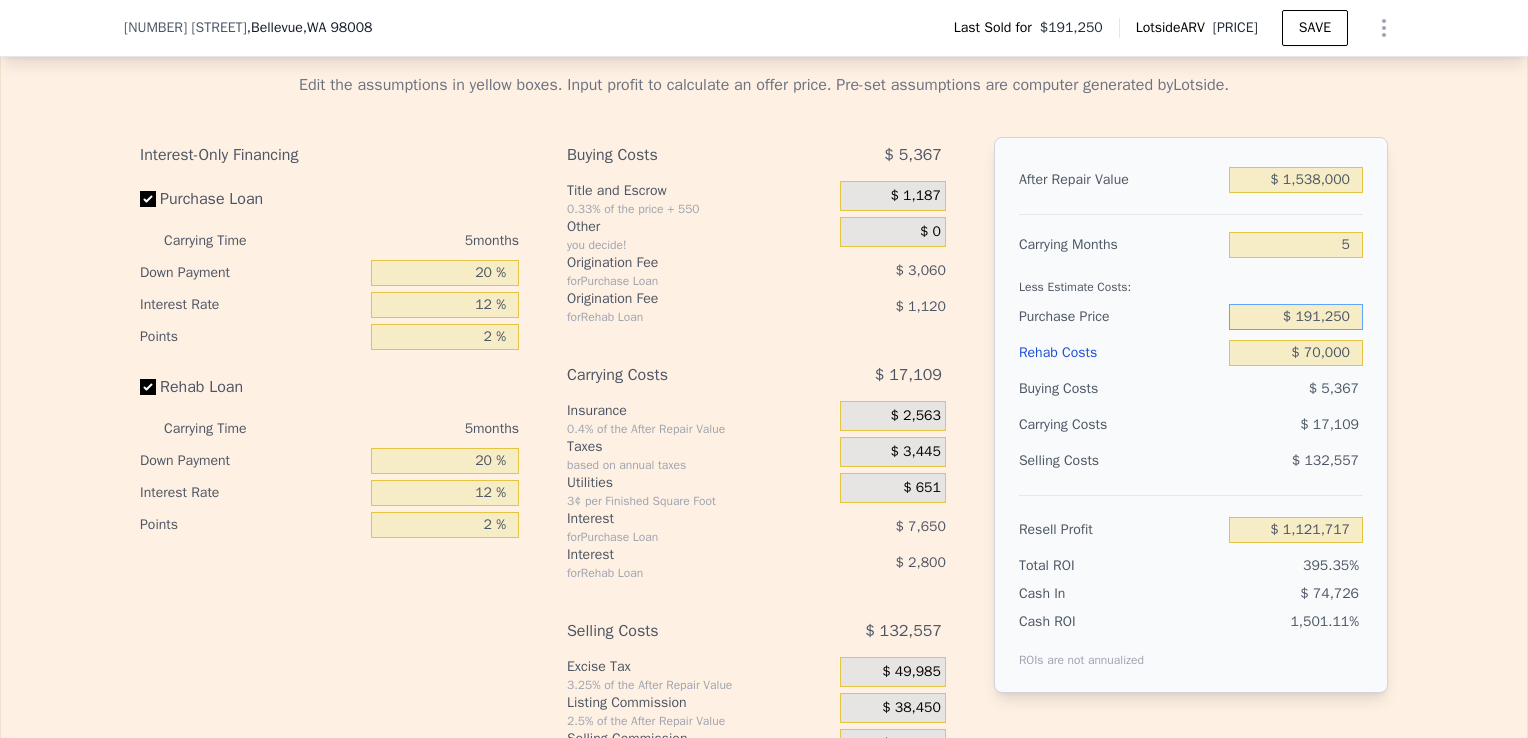 click on "$ 191,250" at bounding box center [1296, 317] 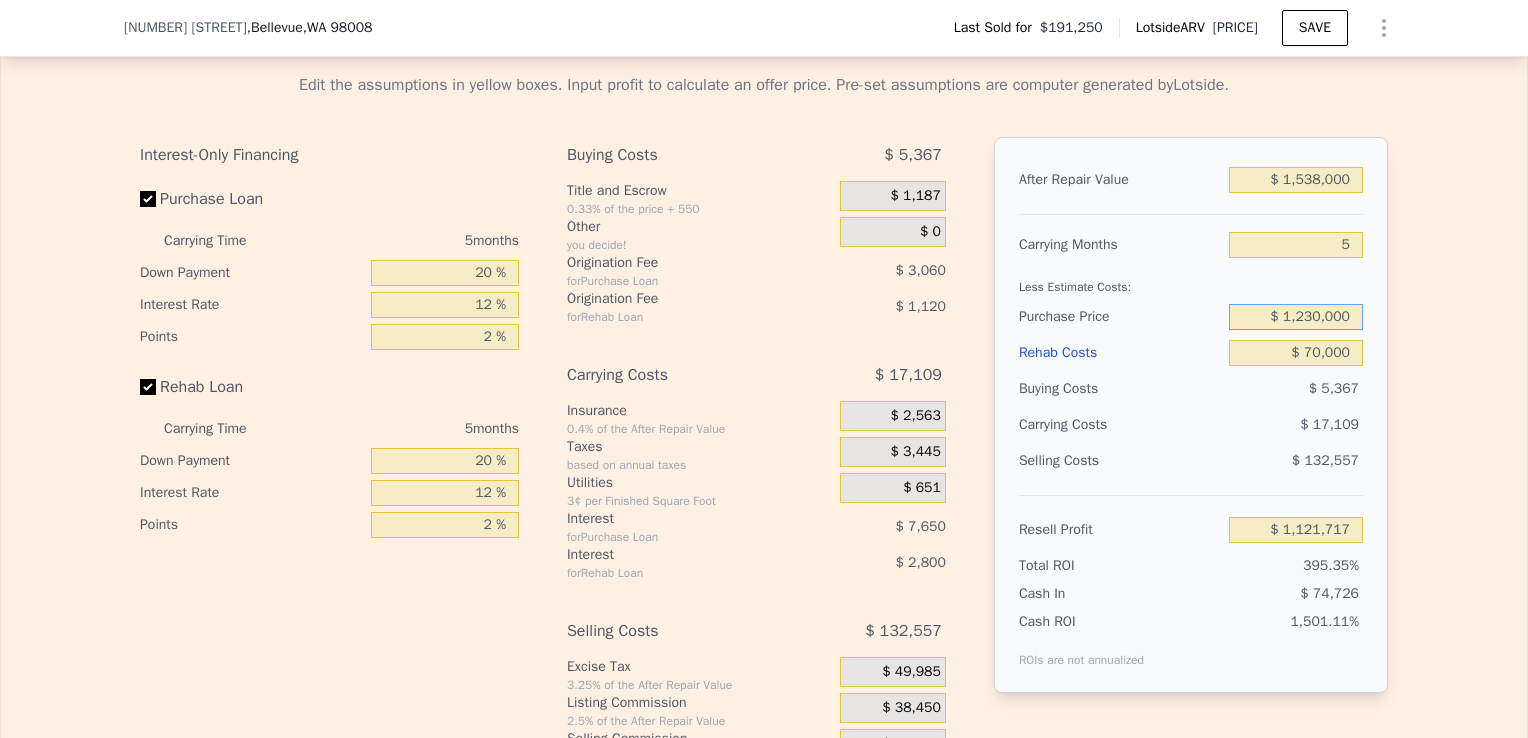 type on "$ 1,230,000" 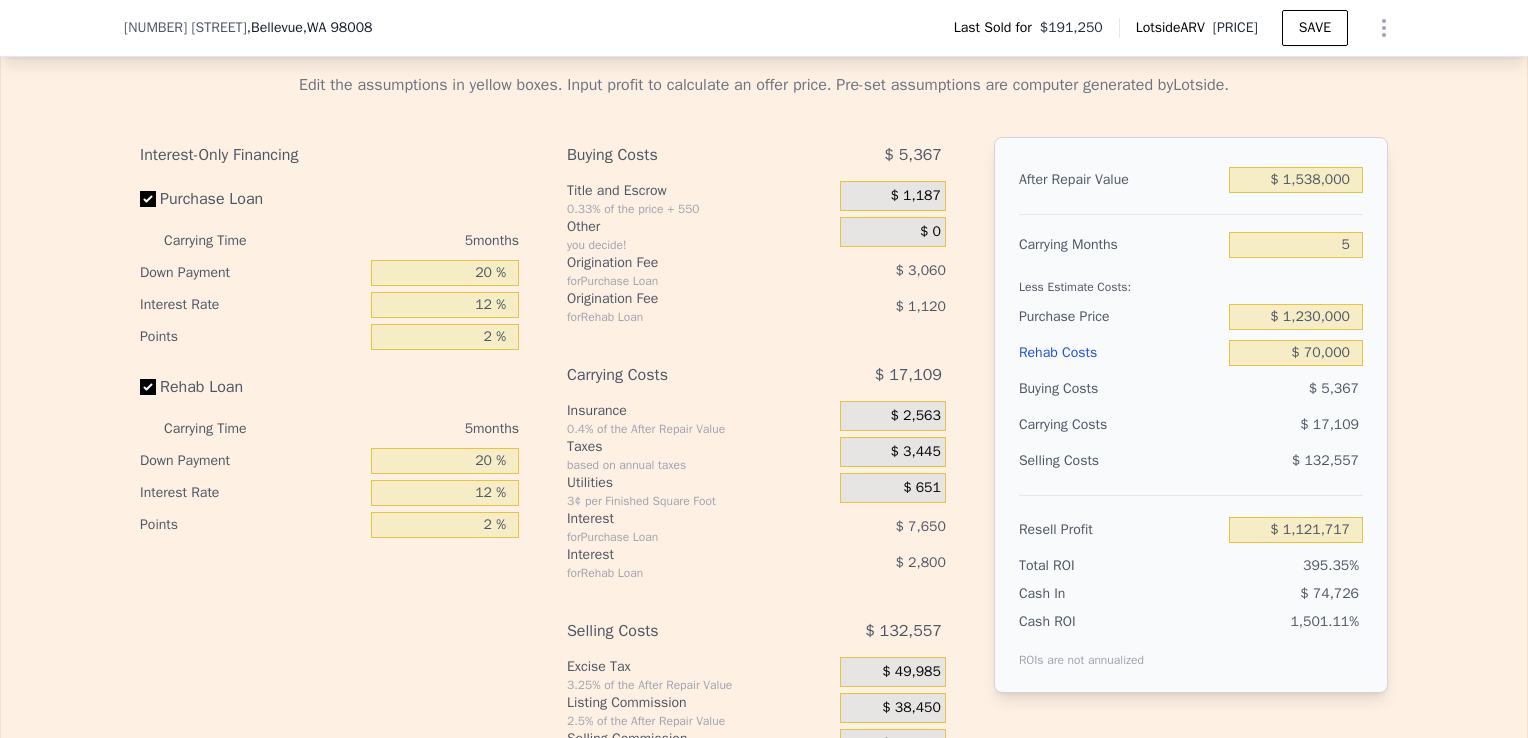 click on "Edit the assumptions in yellow boxes. Input profit to calculate an offer price. Pre-set assumptions are computer generated by Lotside . Interest-Only Financing Purchase Loan Carrying Time 5 months Down Payment 20 % Interest Rate 12 % Points 2 % Rehab Loan Carrying Time 5 months Down Payment 20 % Interest Rate 12 % Points 2 % Buying Costs $ 5,367 Title and Escrow 0.33% of the price + 550 $ 1,187 Other you decide! $ 0 Origination Fee for Purchase Loan $ 3,060 Origination Fee for Rehab Loan $ 1,120 Carrying Costs $ 17,109 Insurance 0.4% of the After Repair Value $ 2,563 Taxes based on annual taxes $ 3,445 Utilities 3¢ per Finished Square Foot $ 651 Interest for Purchase Loan $ 7,650 Interest for Rehab Loan $ 2,800 Selling Costs $ 132,557 Excise Tax 3.25% of the After Repair Value $ 49,985 Listing Commission 2.5% of the After Repair Value $ 38,450 Selling Commission 2.5% of the After Repair Value $ 38,450 Title and Escrow 0.33% of the After Repair Value $ 5,672 After Repair Value $ 1,538,000 5 $ 1,230,000" at bounding box center (764, 429) 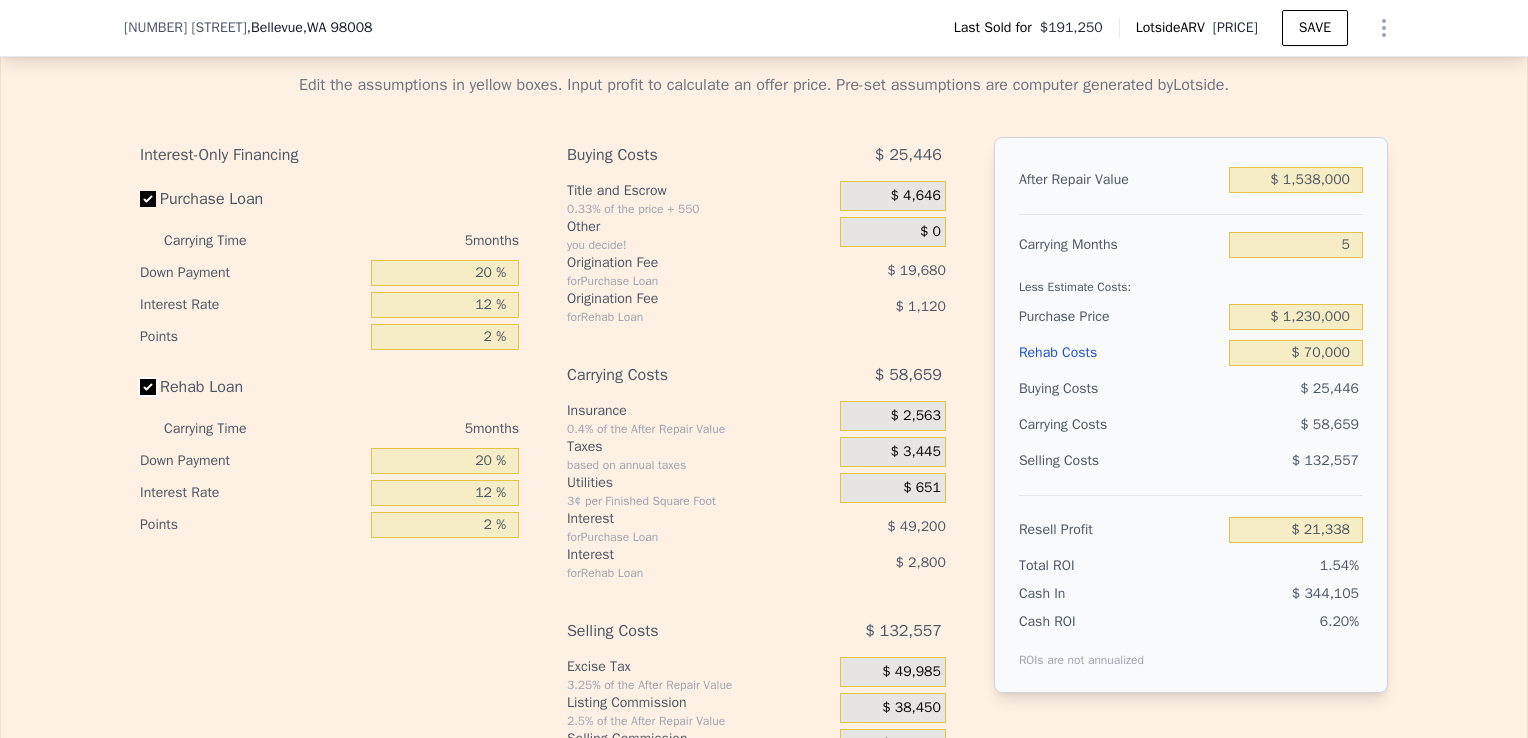 click on "Rehab Loan" at bounding box center [148, 387] 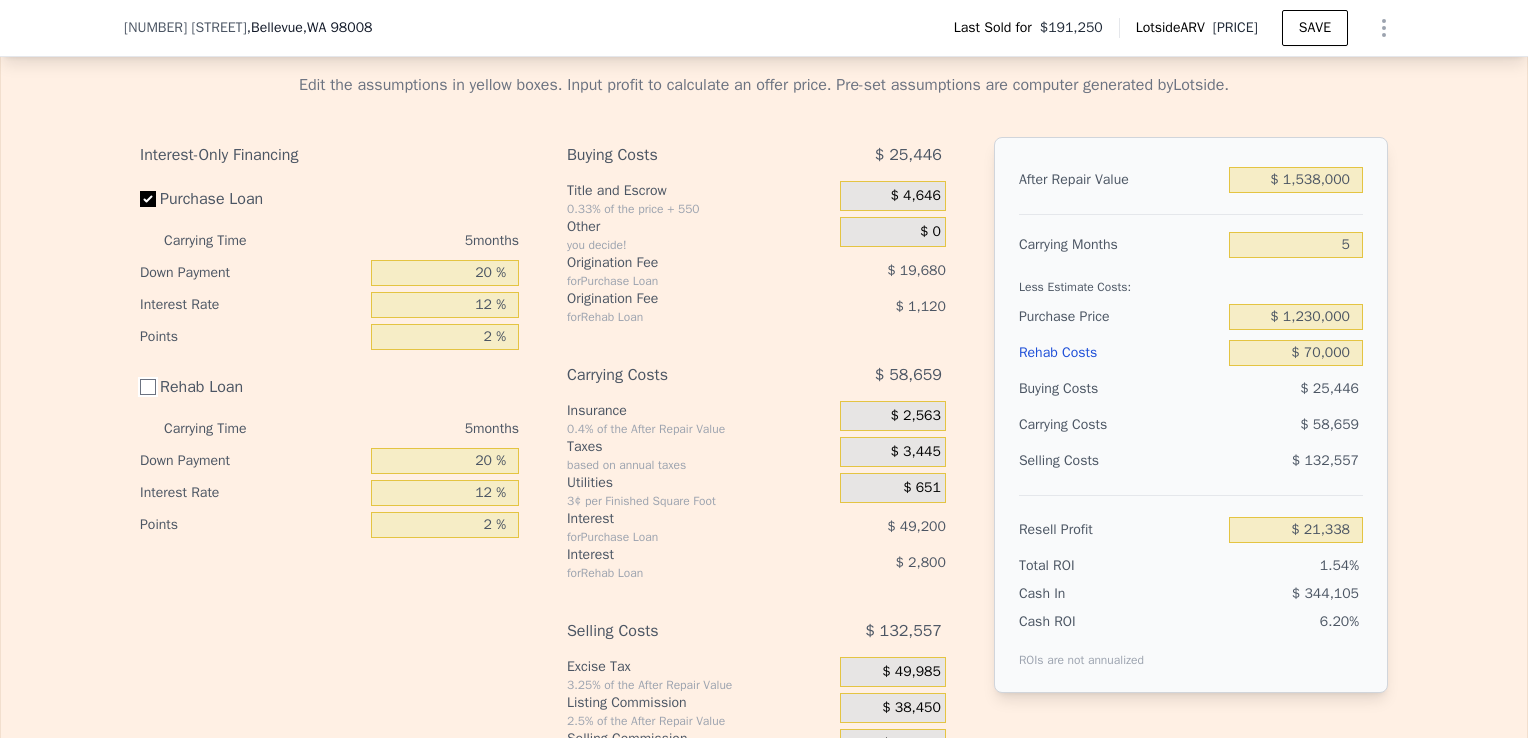checkbox on "false" 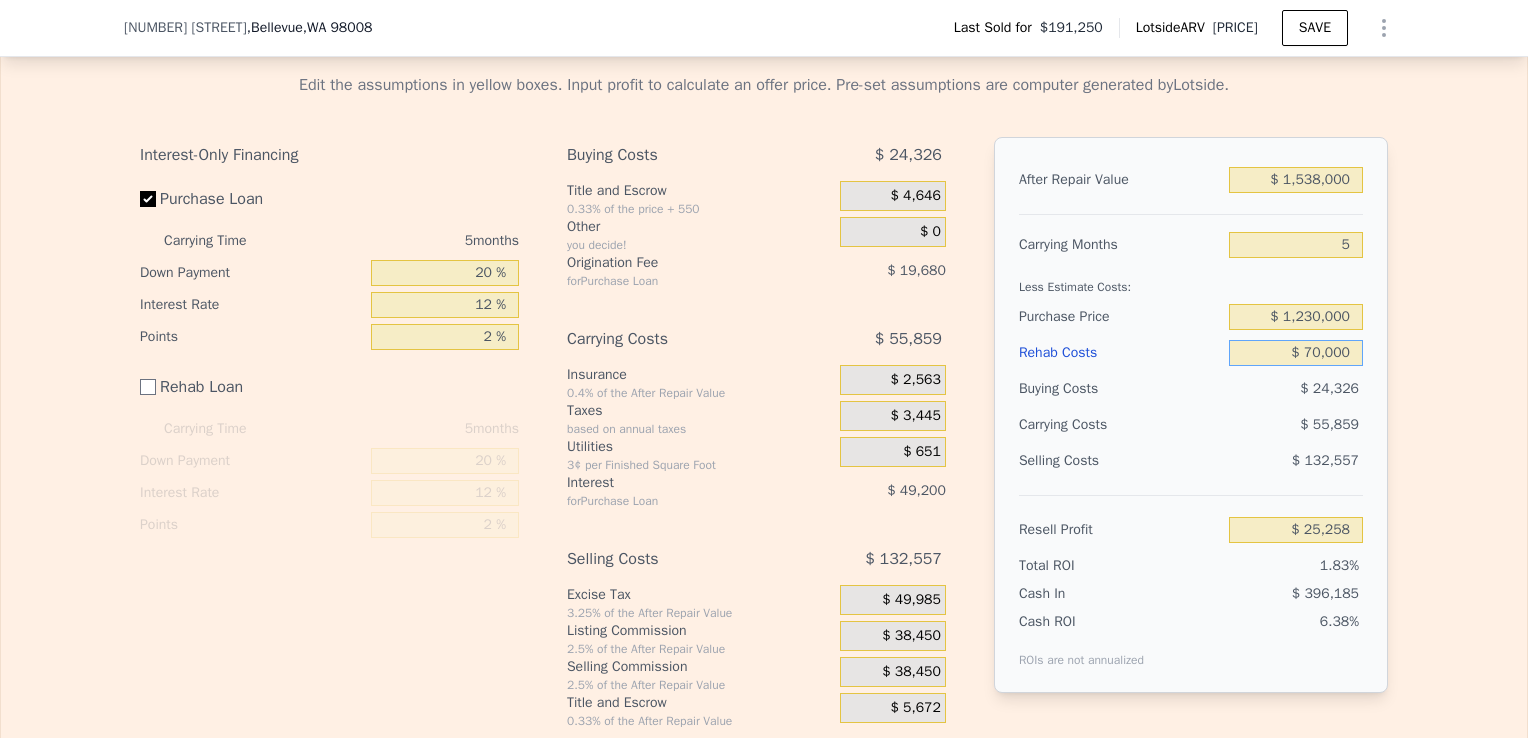 click on "$ 70,000" at bounding box center (1296, 353) 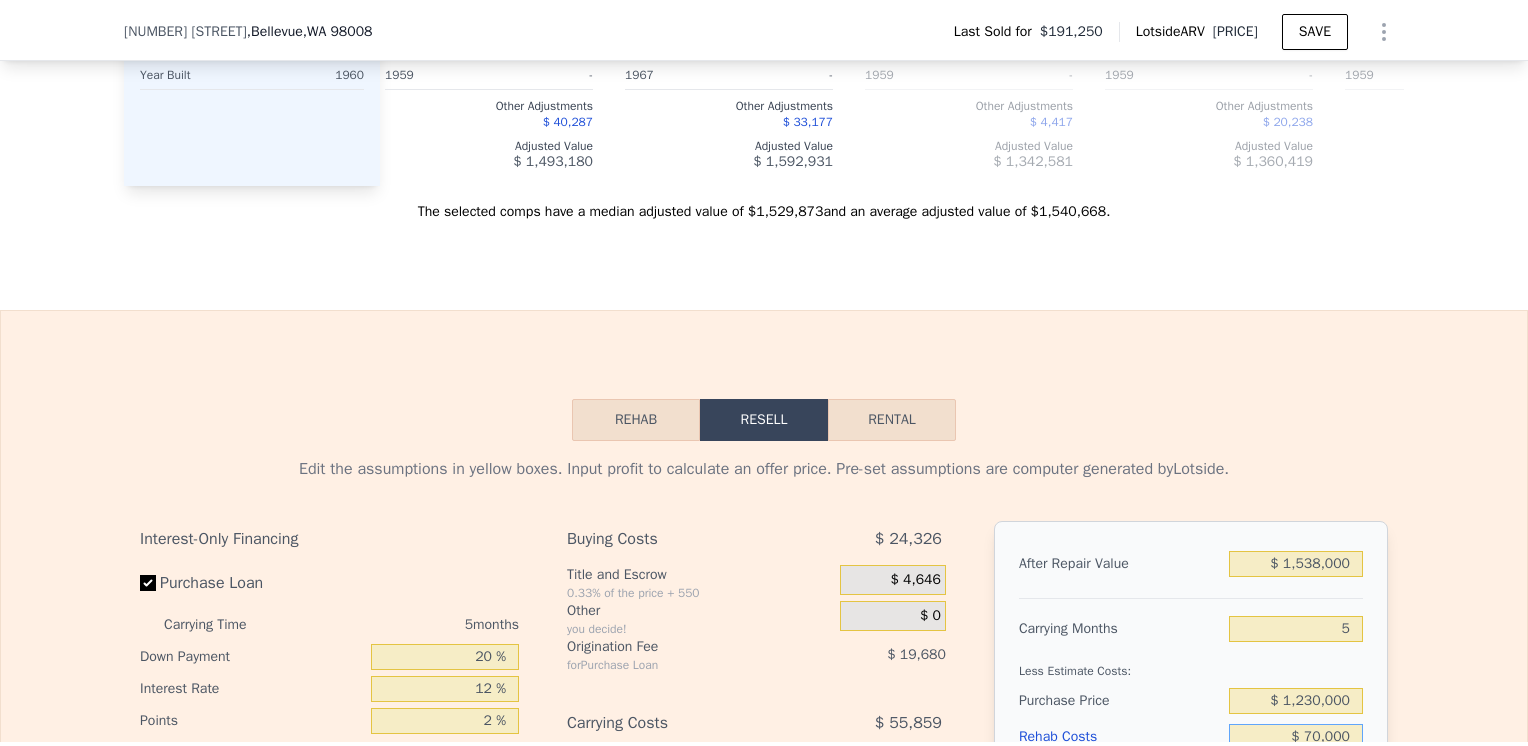 scroll, scrollTop: 2764, scrollLeft: 0, axis: vertical 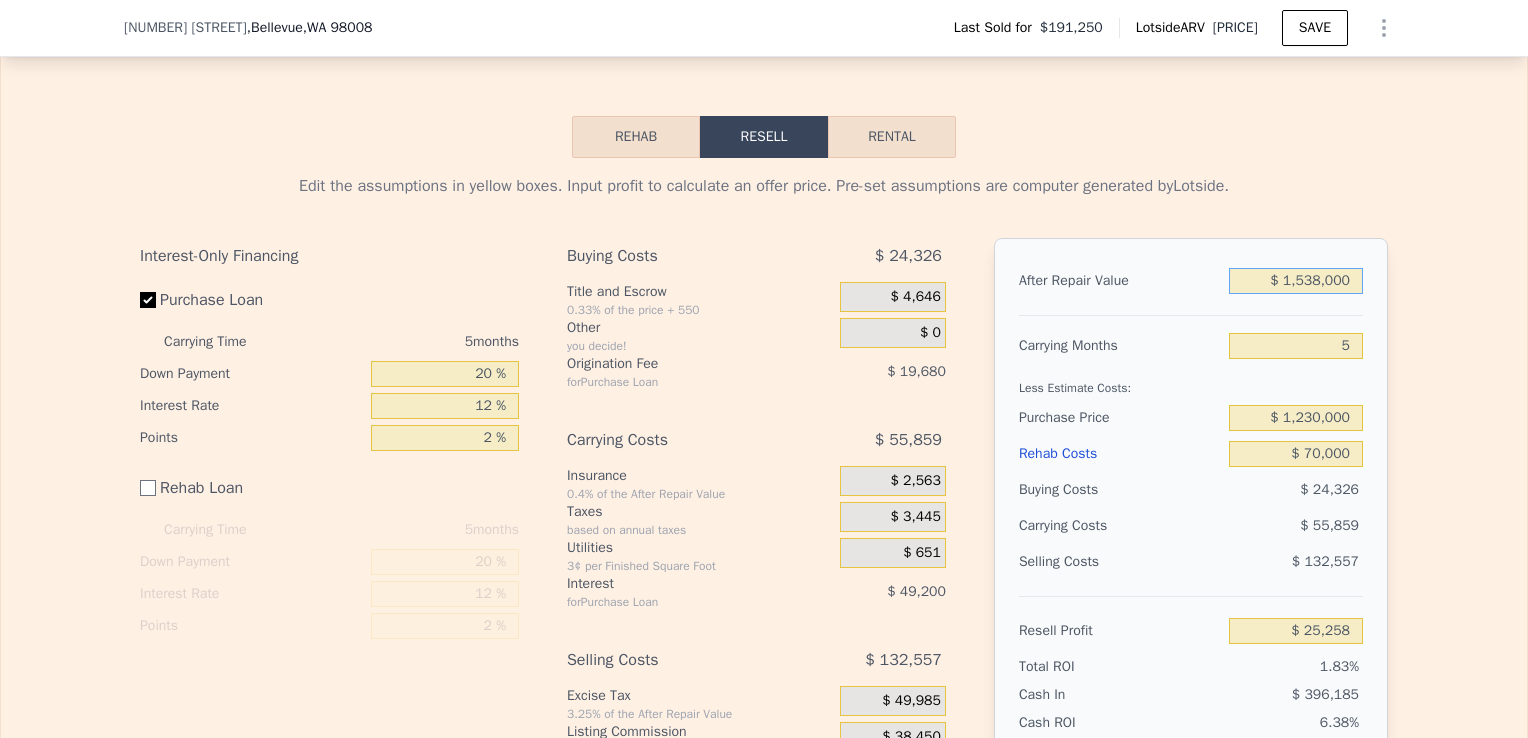drag, startPoint x: 1349, startPoint y: 304, endPoint x: 1222, endPoint y: 305, distance: 127.00394 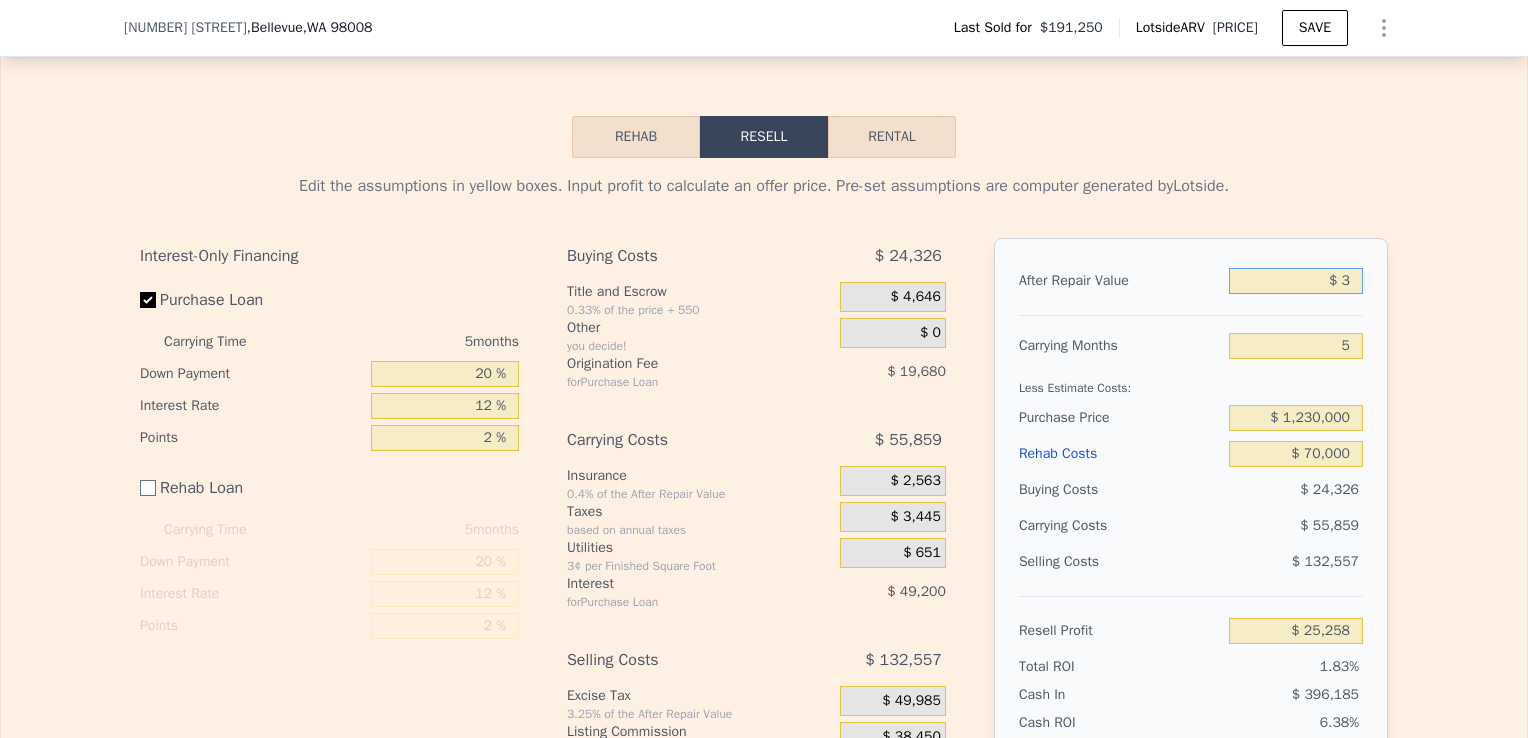 type on "$ 33" 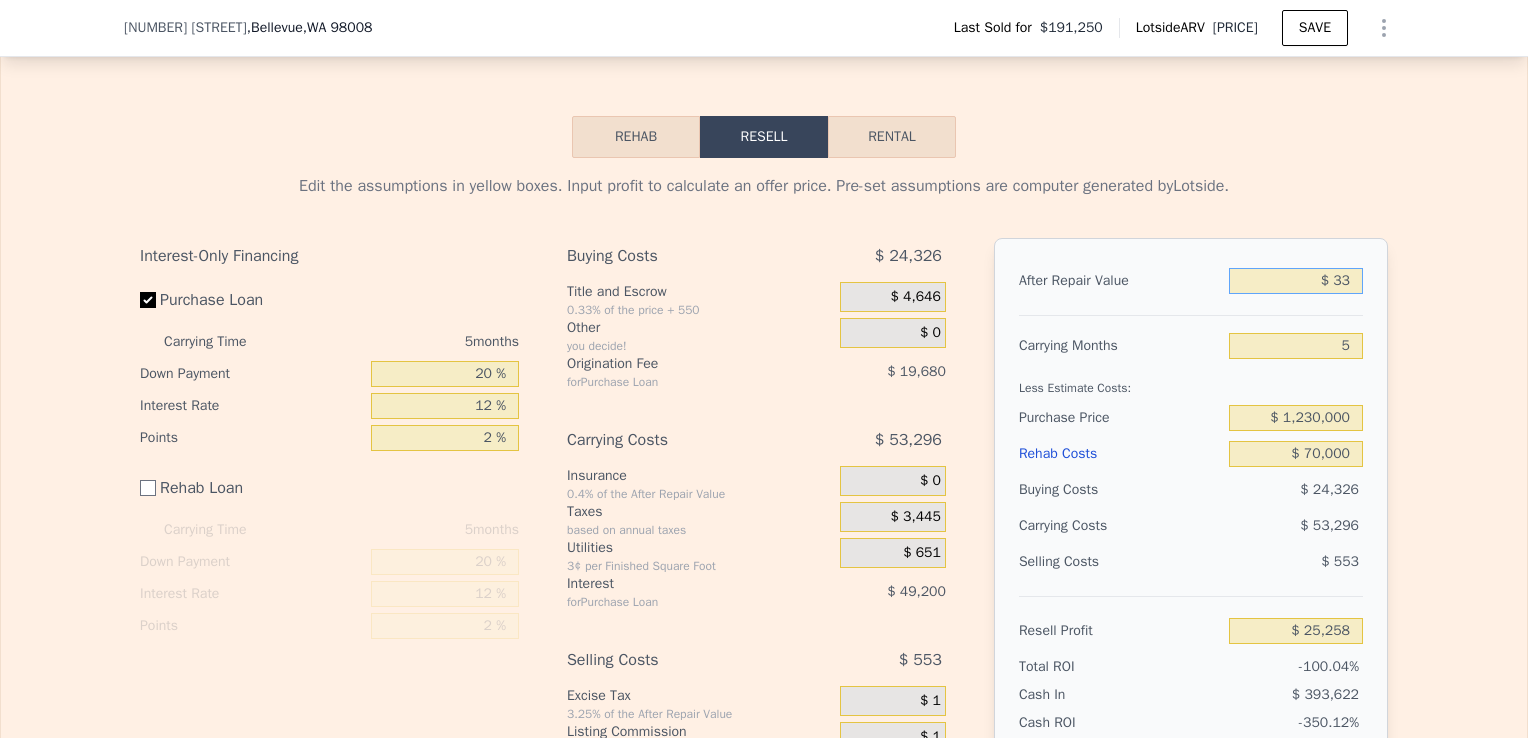 type on "-$ 1,378,142" 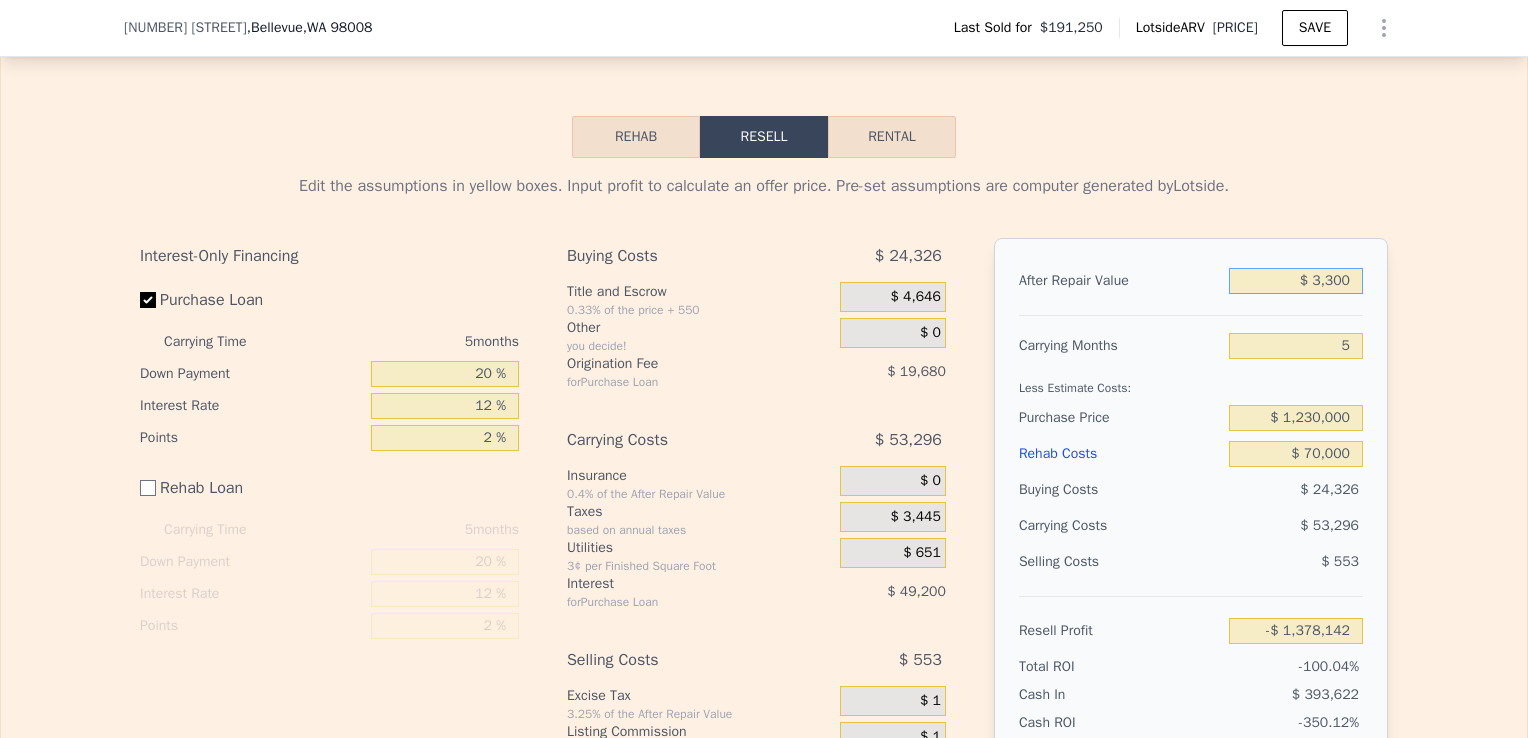 type on "$ 33,000" 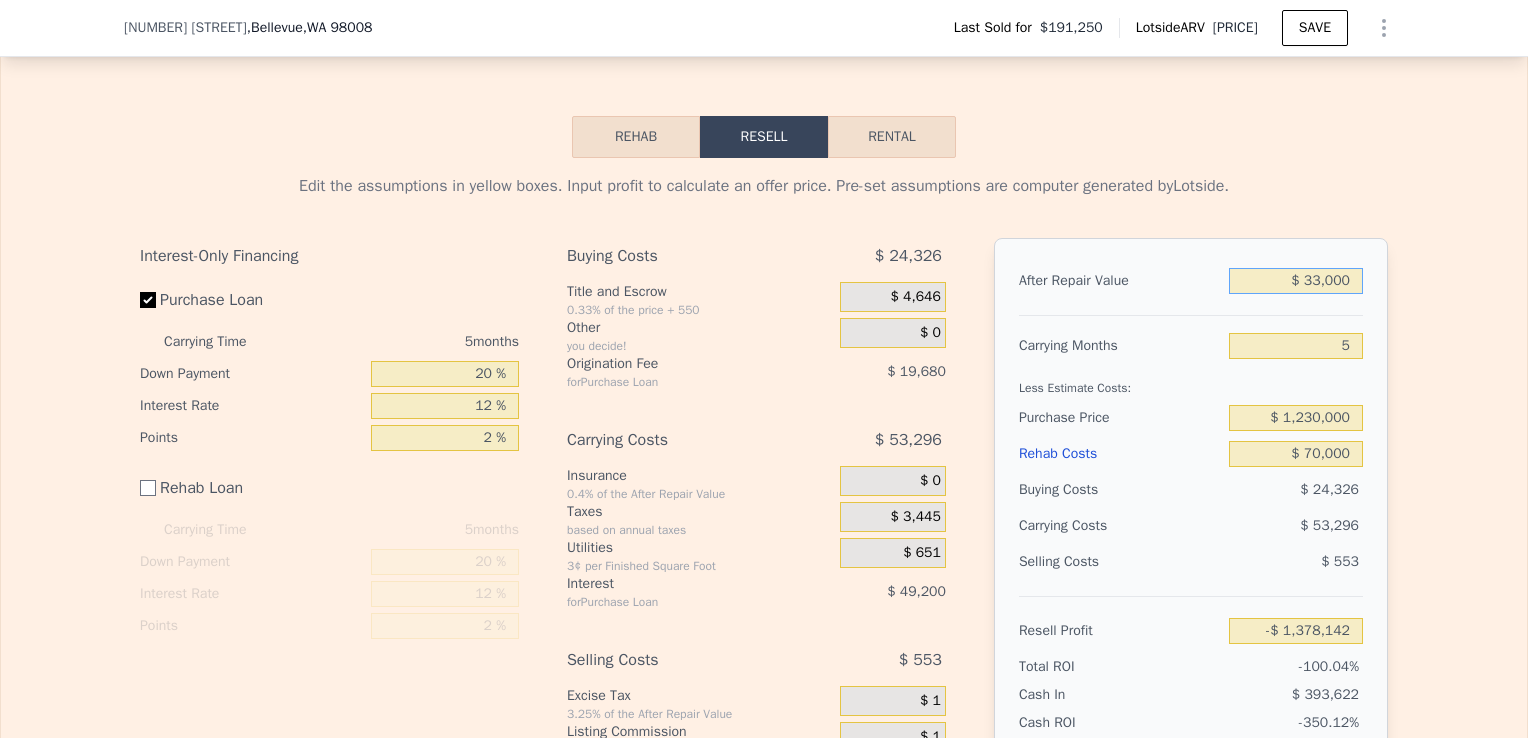 type on "-$ 1,348,060" 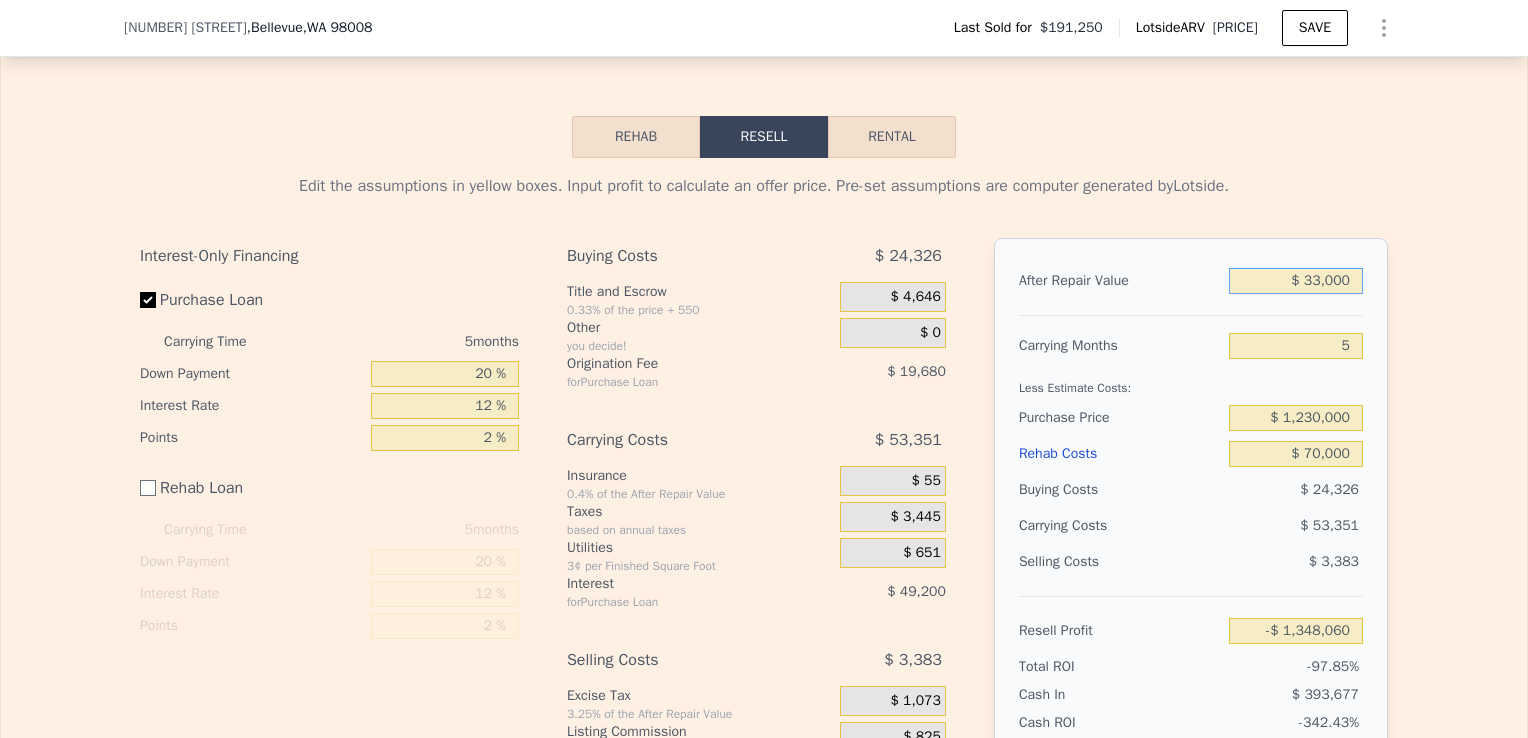 type on "$ 330,000" 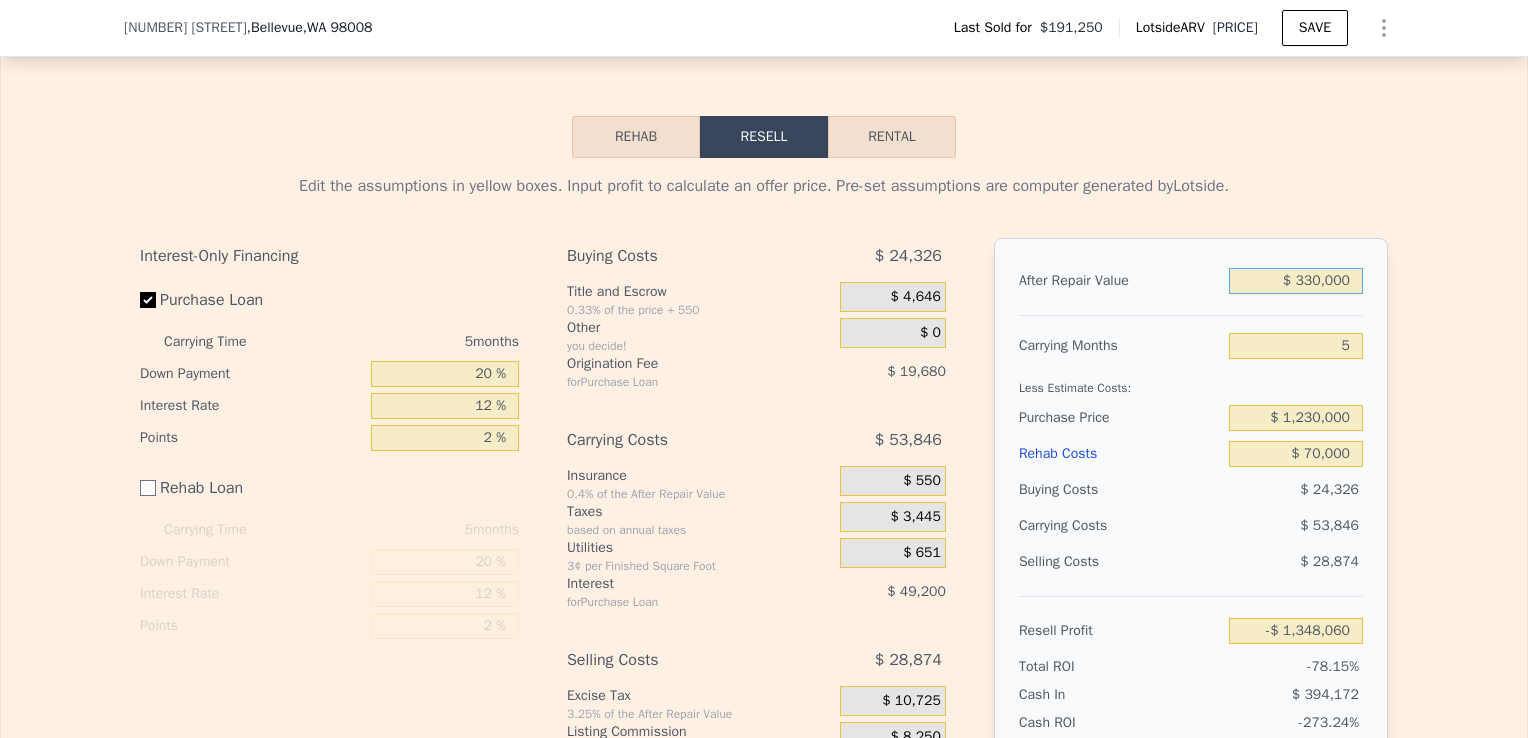 type on "-$ 1,077,046" 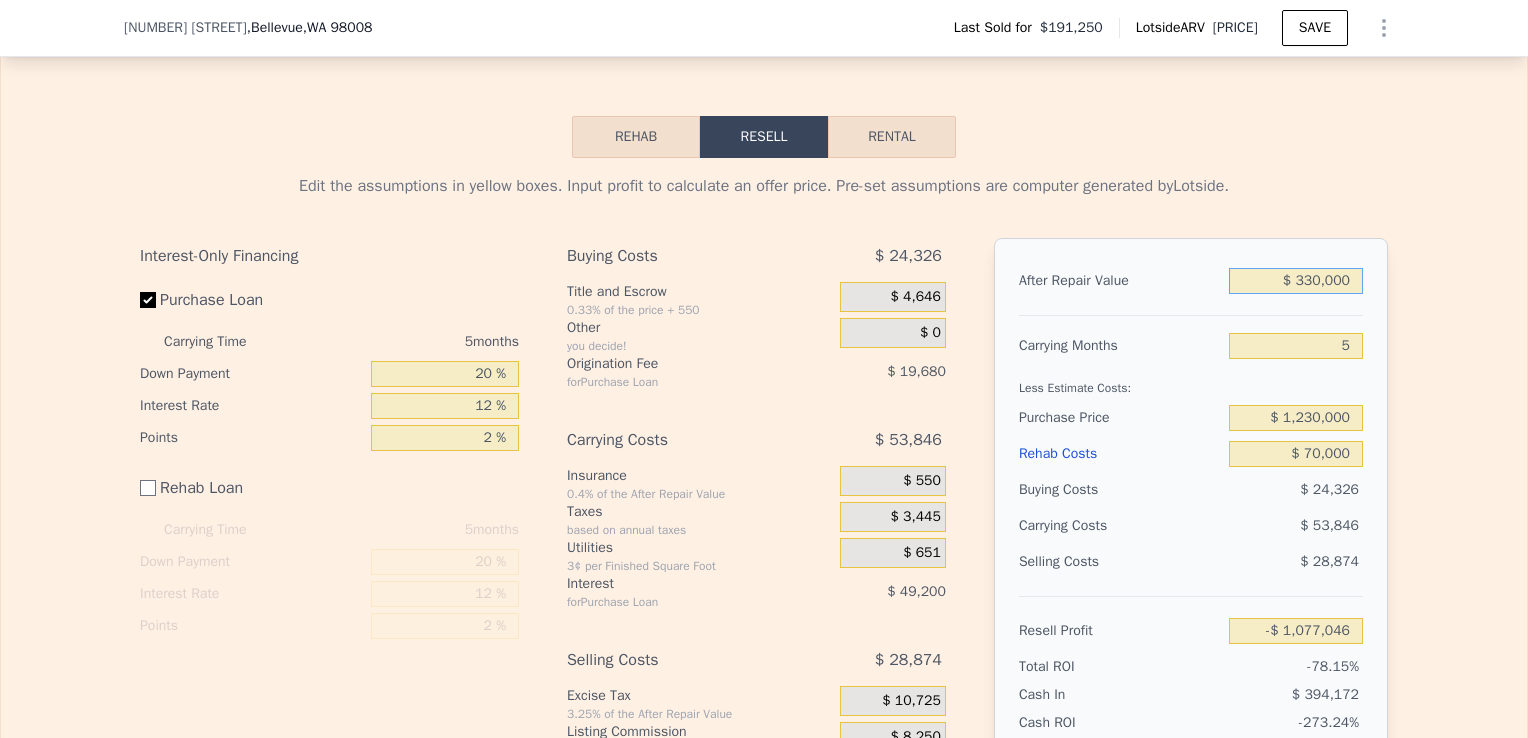 type on "$ 3,300,000" 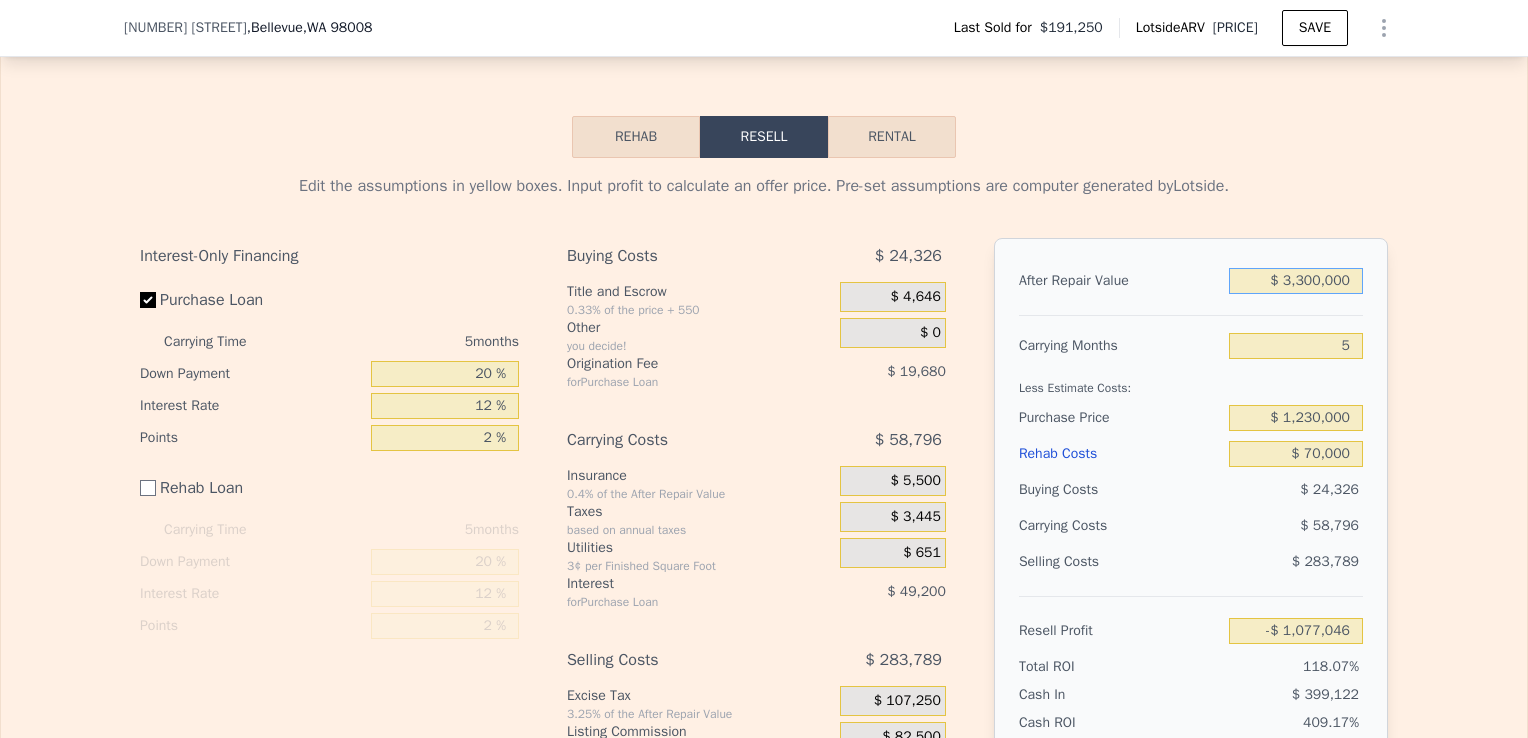 type on "$ 1,633,089" 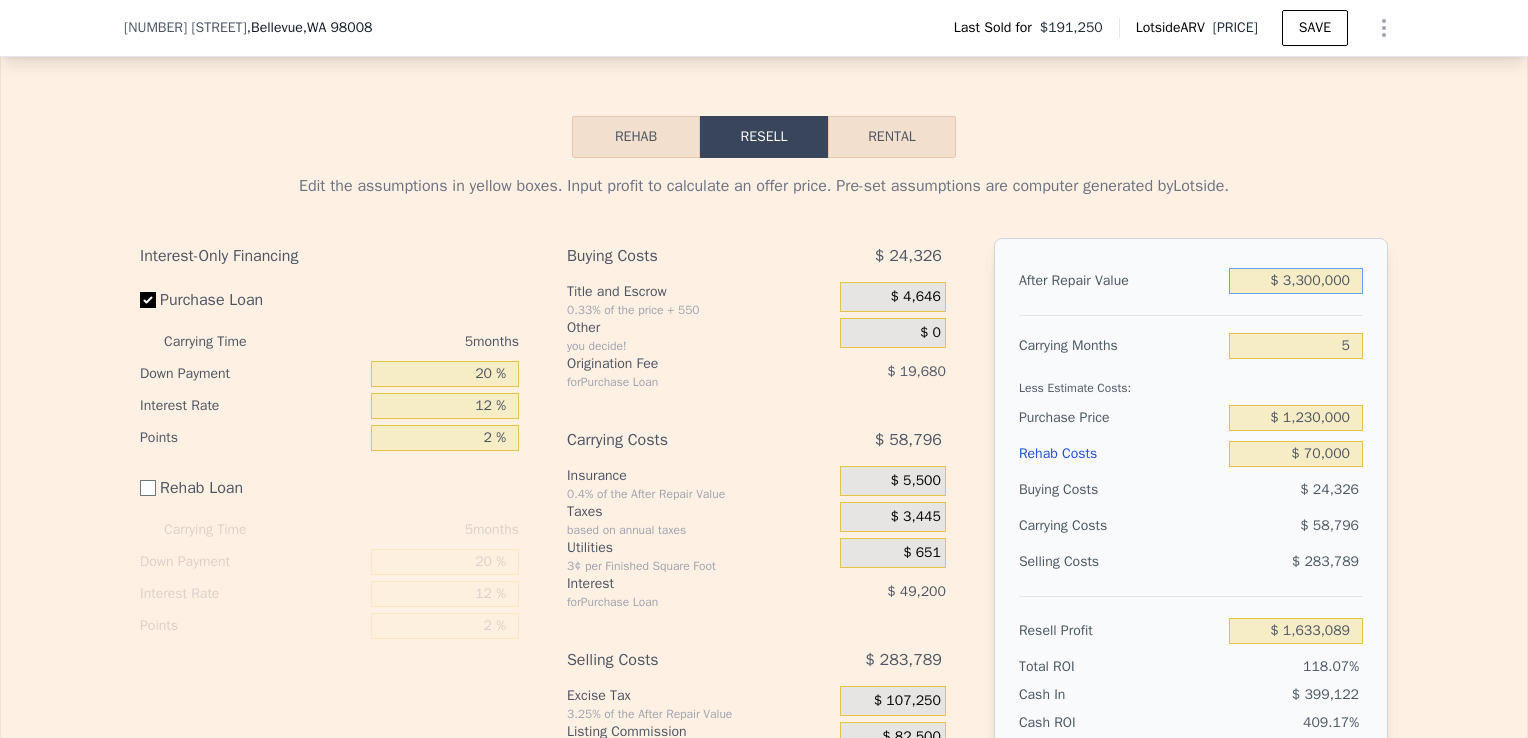 type on "$ 3,300,000" 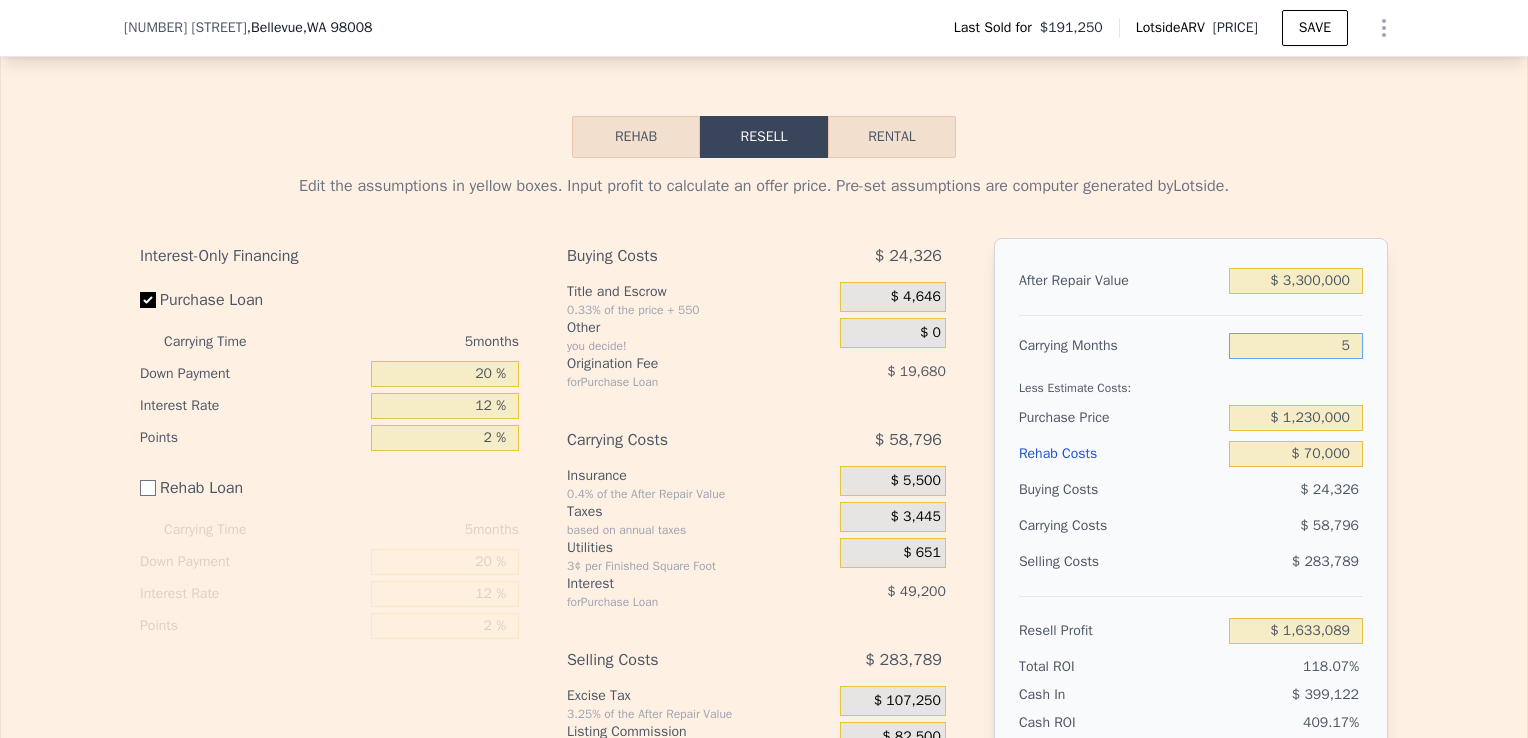 click on "5" at bounding box center (1296, 346) 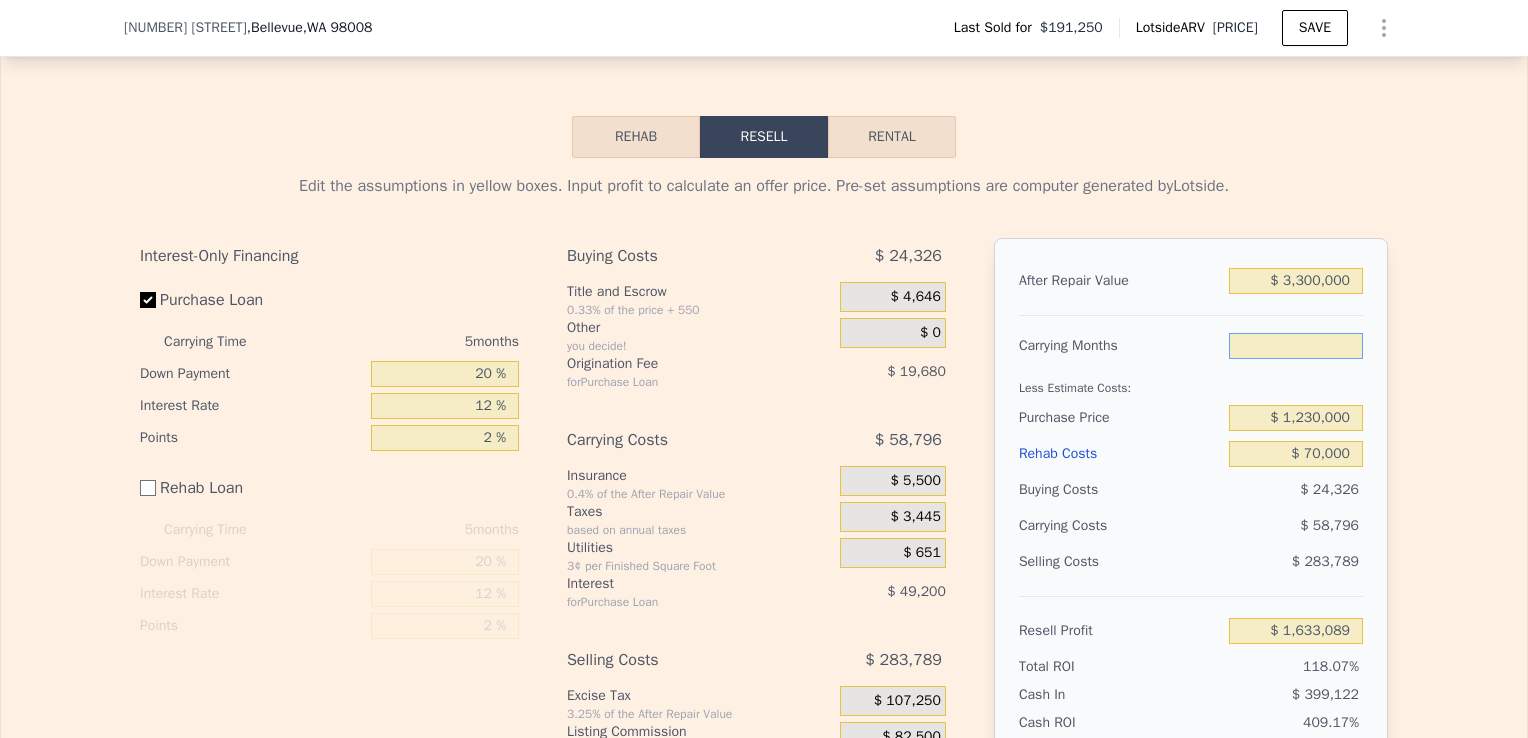 type on "9" 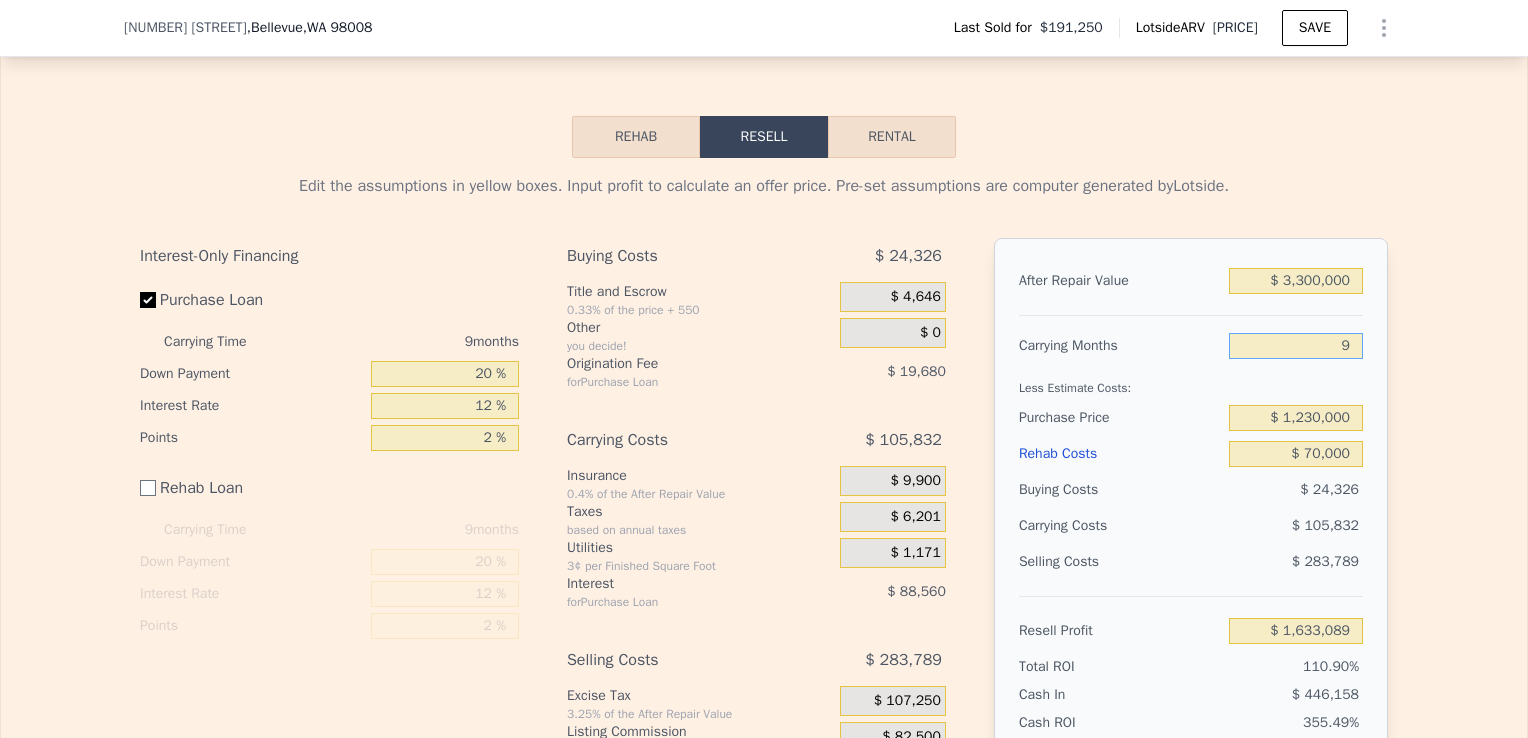 type on "$ 1,586,053" 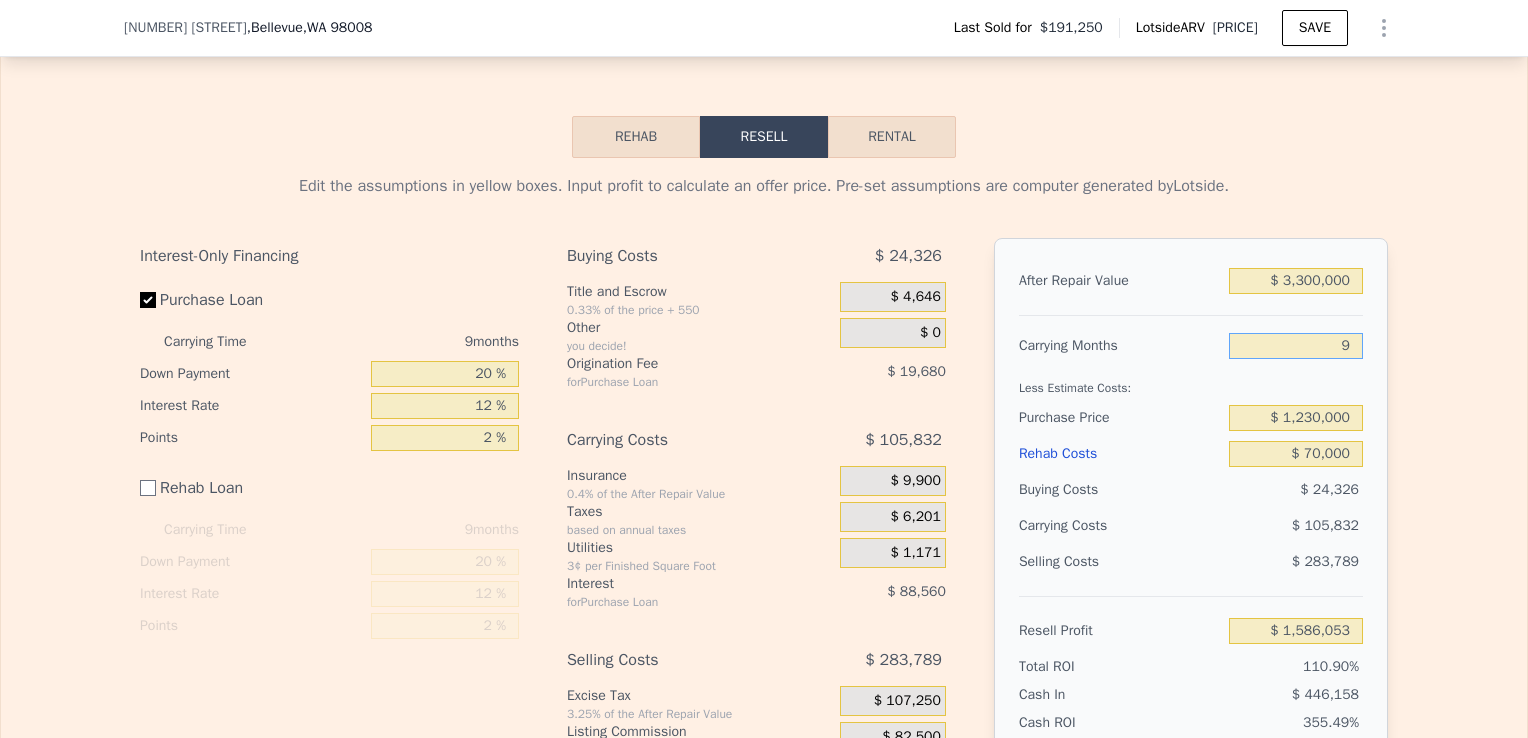 type on "9" 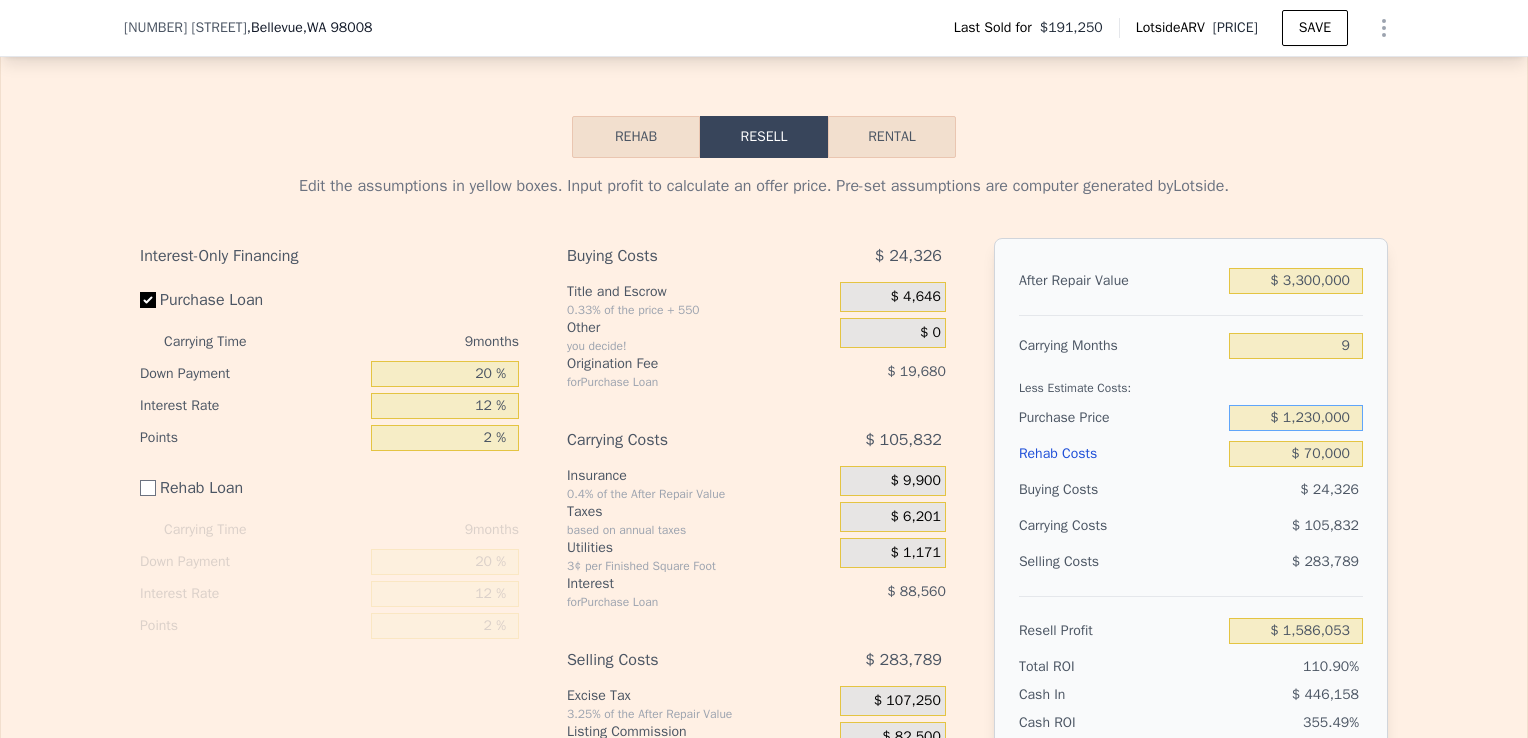 click on "$ 1,230,000" at bounding box center [1296, 418] 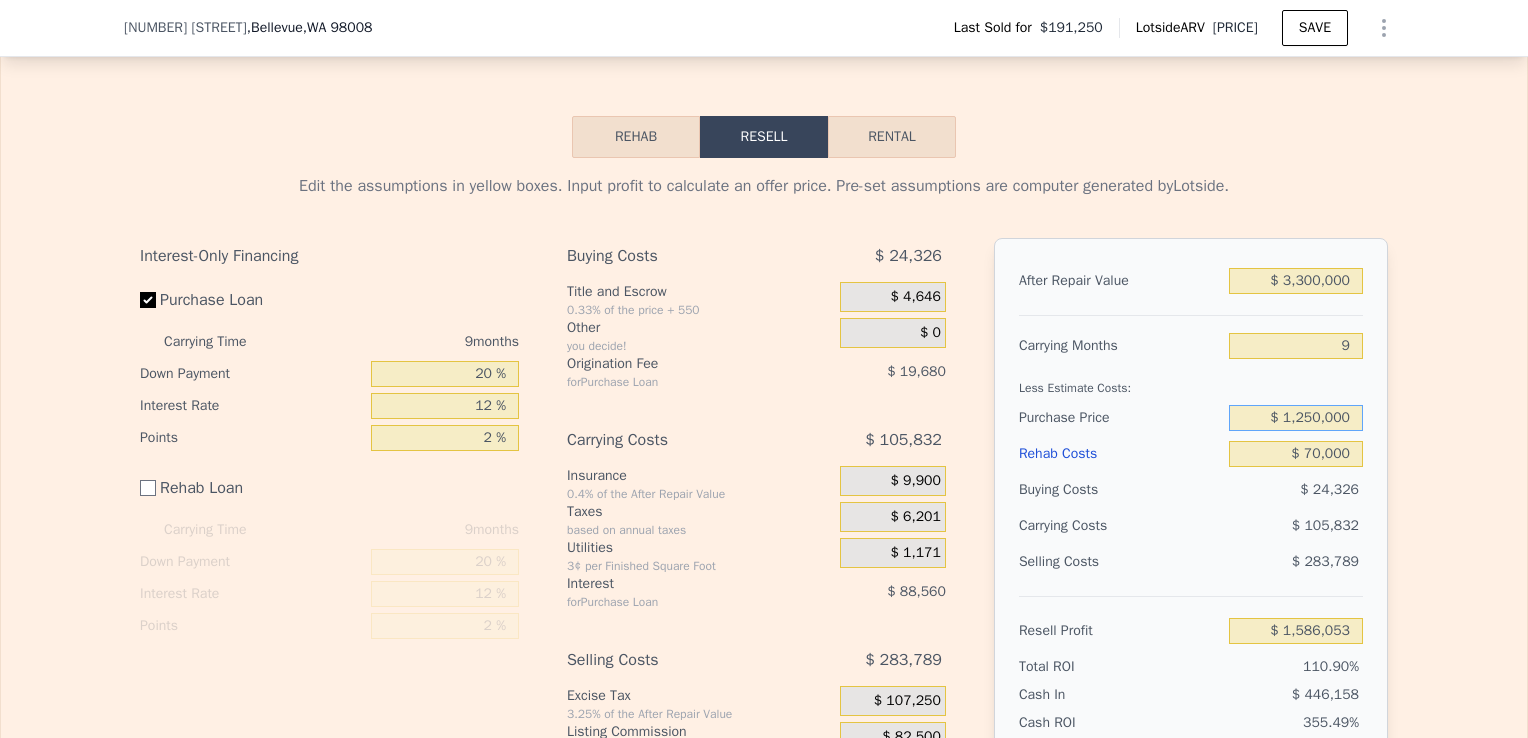 type on "$ 1,250,000" 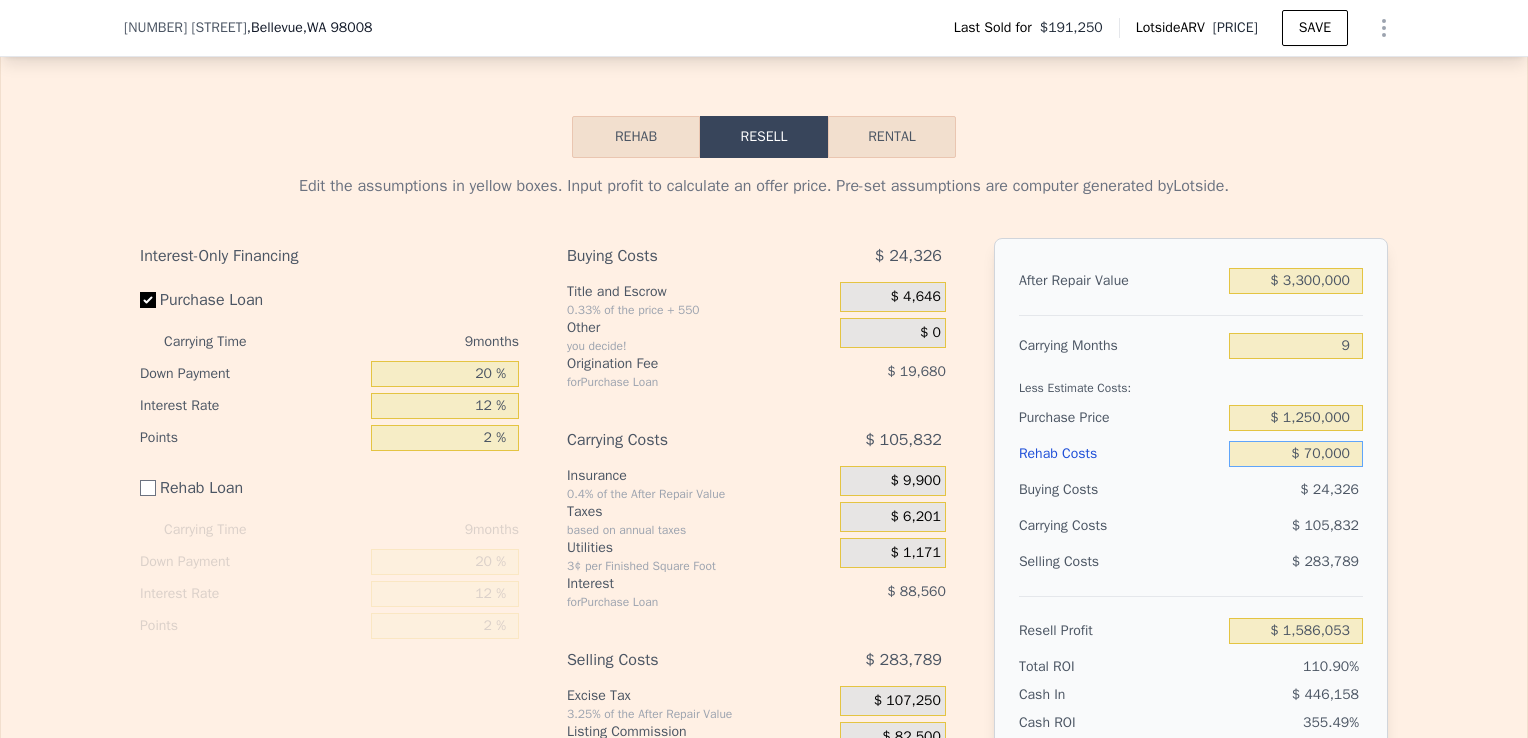 click on "$ 70,000" at bounding box center [1296, 454] 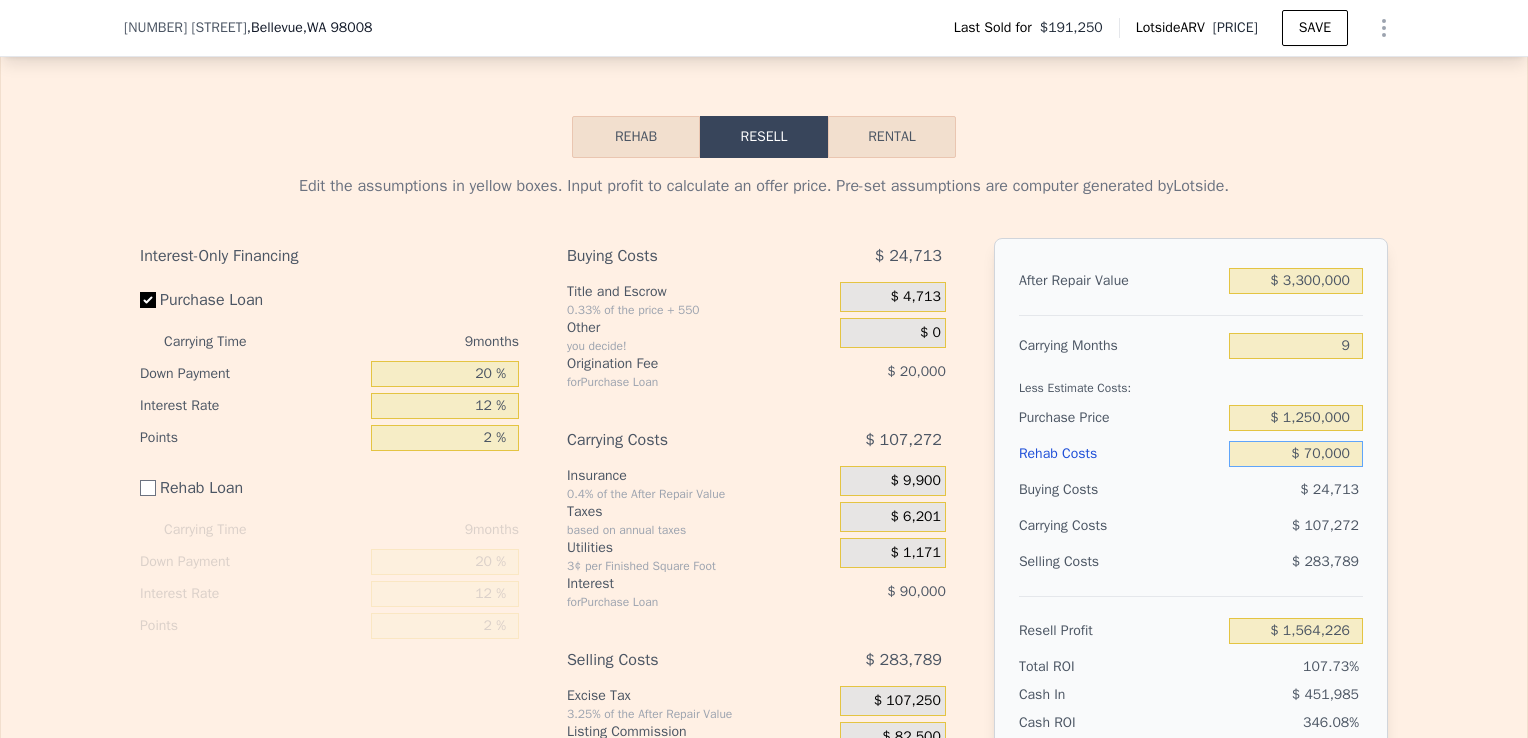 click on "$ 70,000" at bounding box center [1296, 454] 